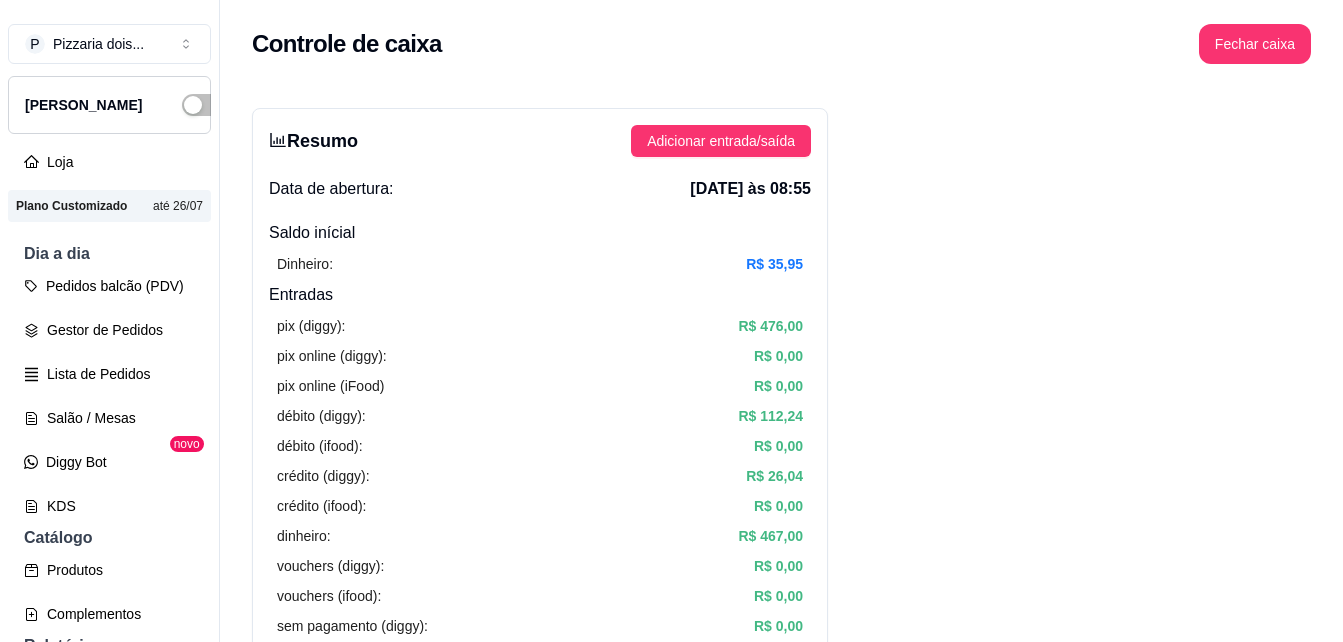 scroll, scrollTop: 0, scrollLeft: 0, axis: both 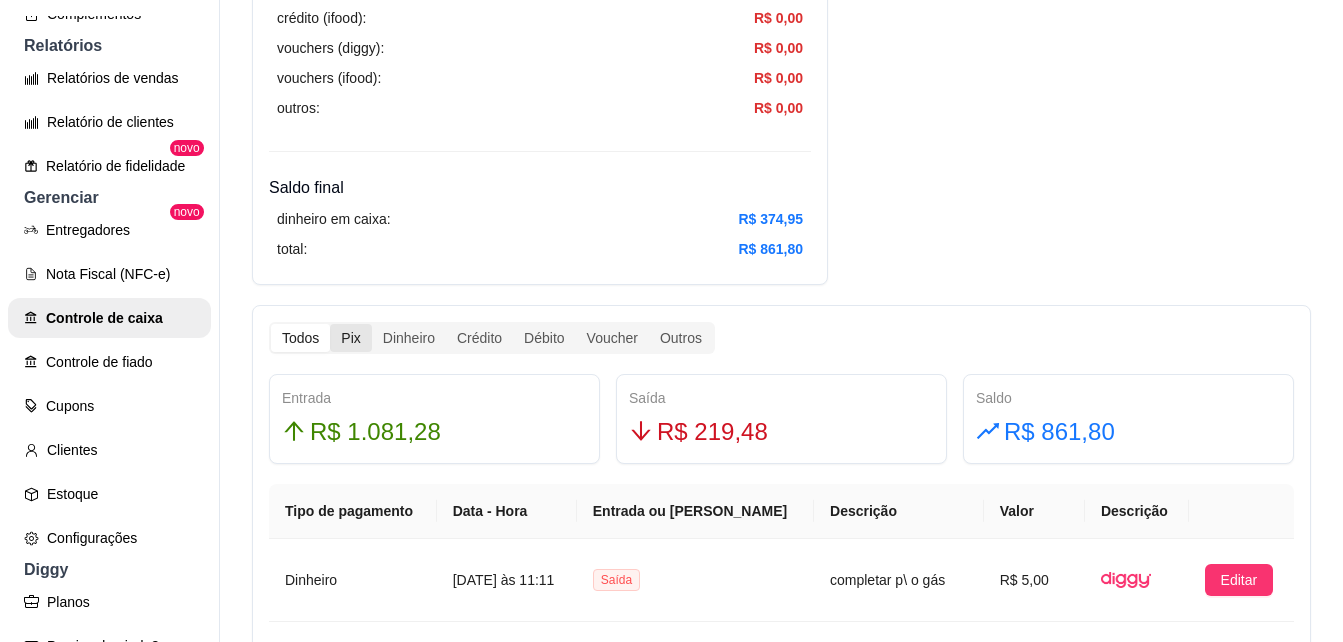click on "Pix" at bounding box center [350, 338] 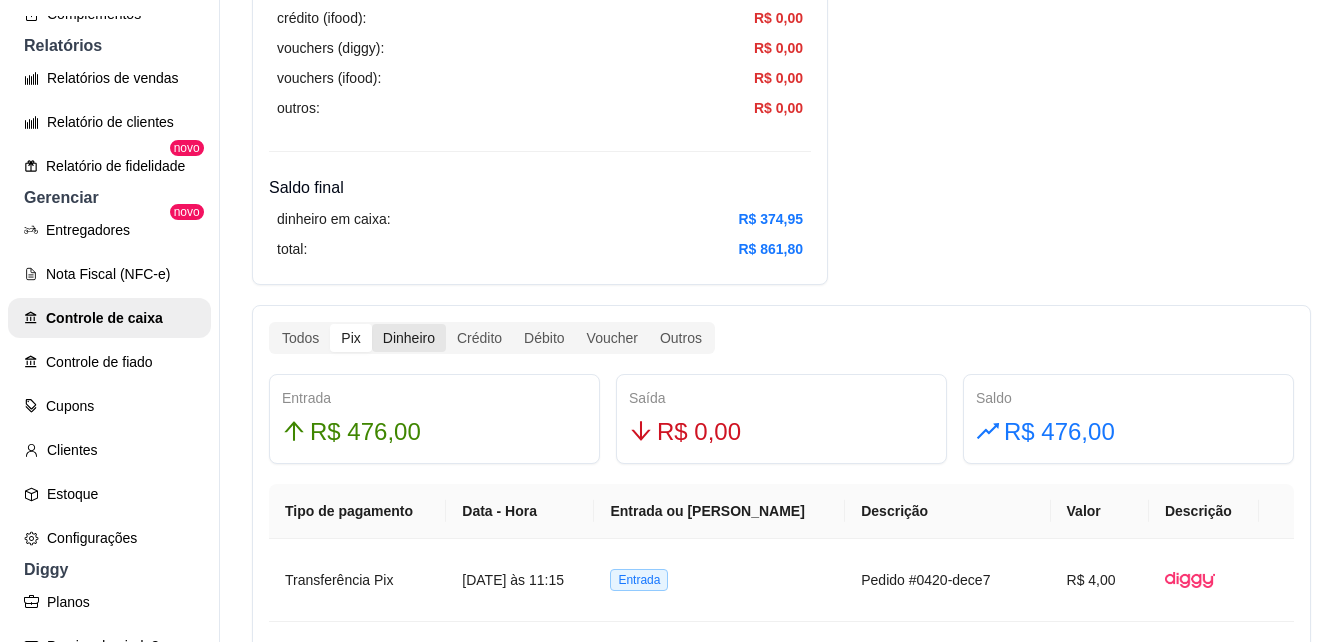 click on "Dinheiro" at bounding box center (409, 338) 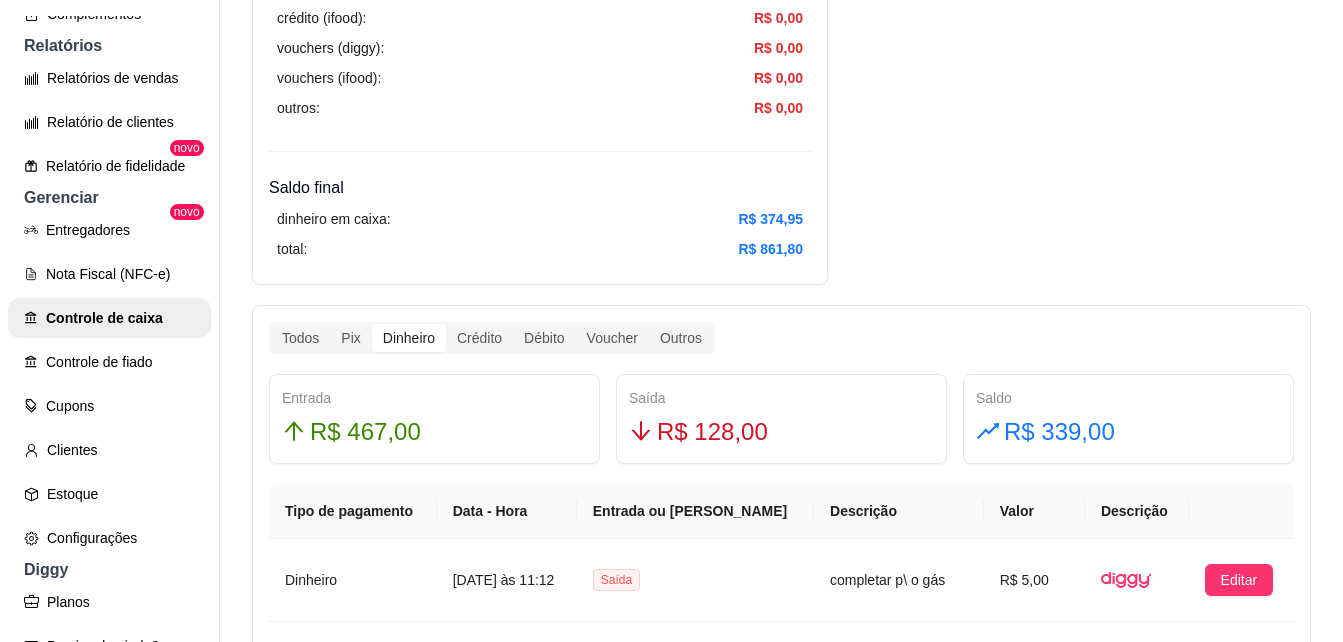 click on "Dinheiro" at bounding box center [409, 338] 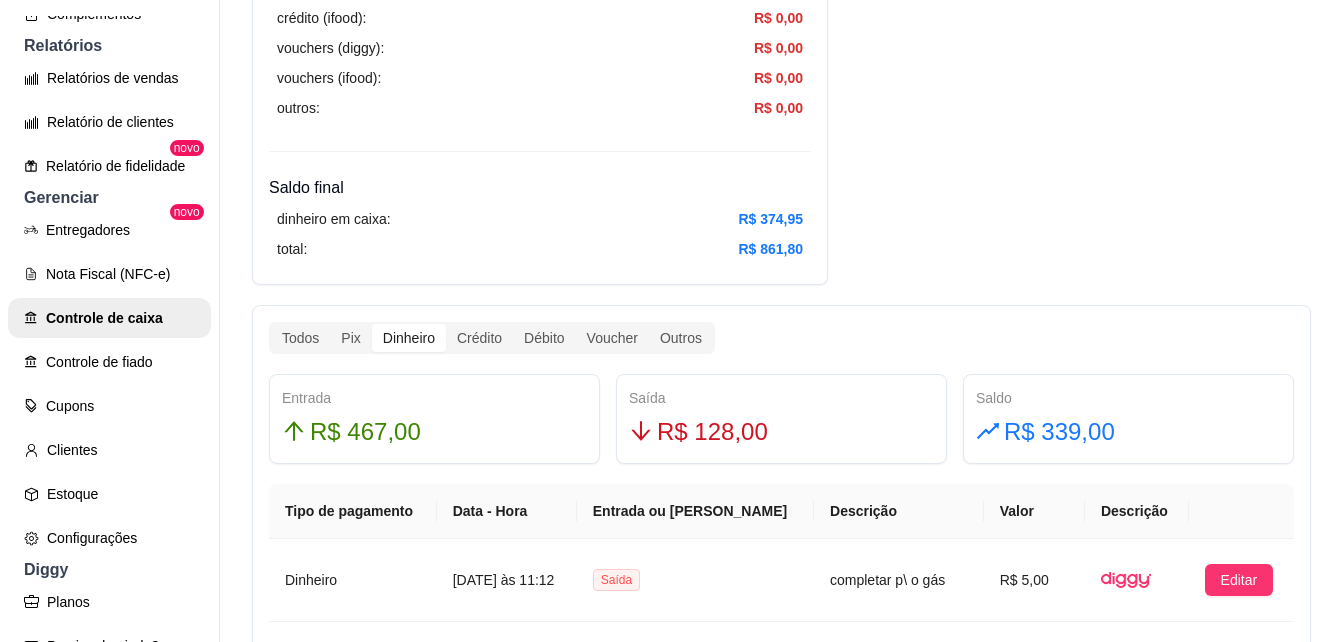 click on "Dinheiro" at bounding box center [409, 338] 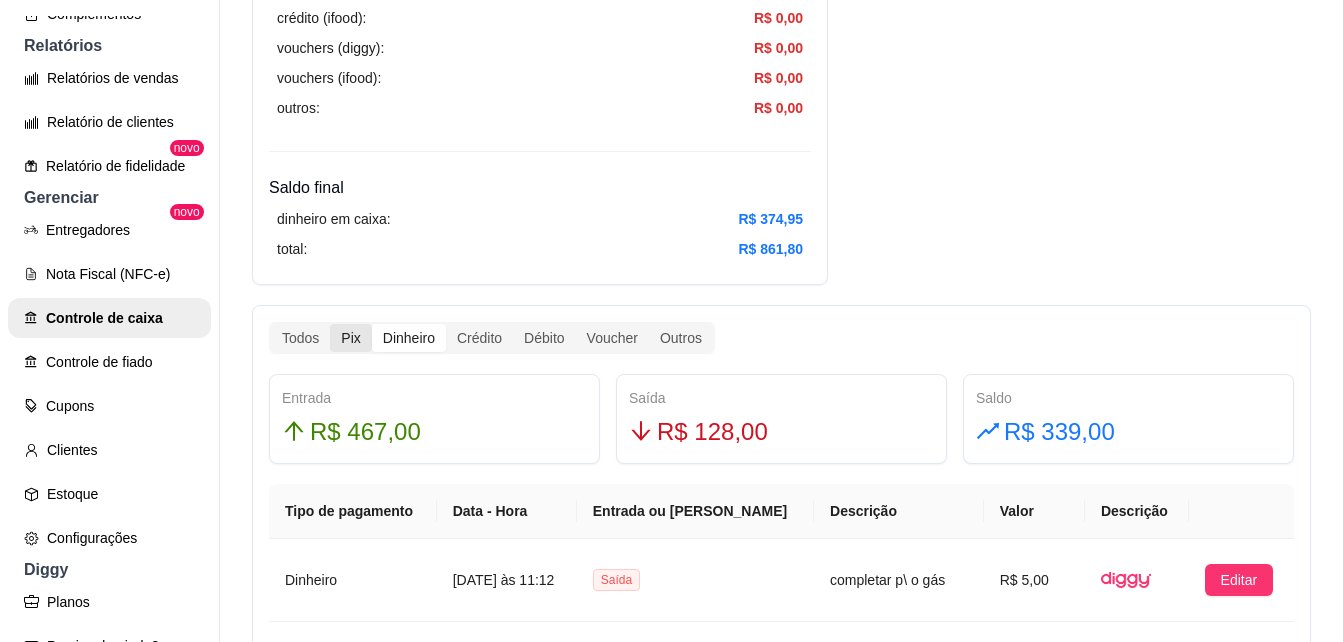 click on "Pix" at bounding box center (350, 338) 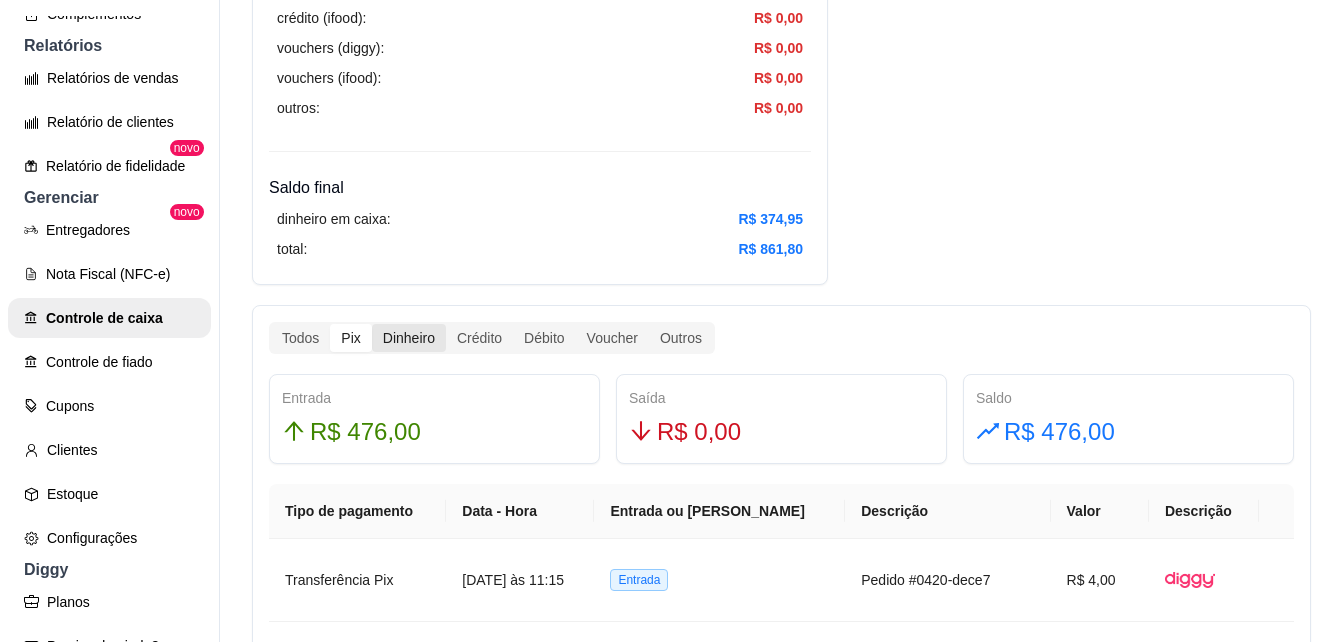 click on "Dinheiro" at bounding box center (409, 338) 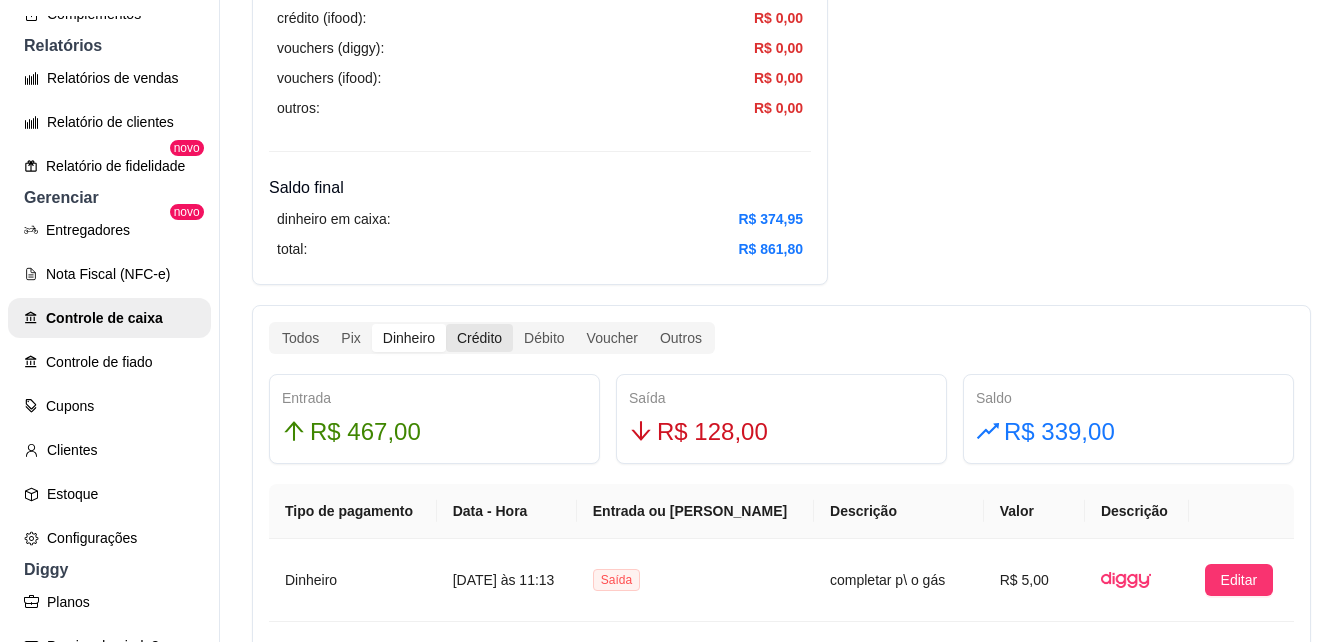 click on "Crédito" at bounding box center (479, 338) 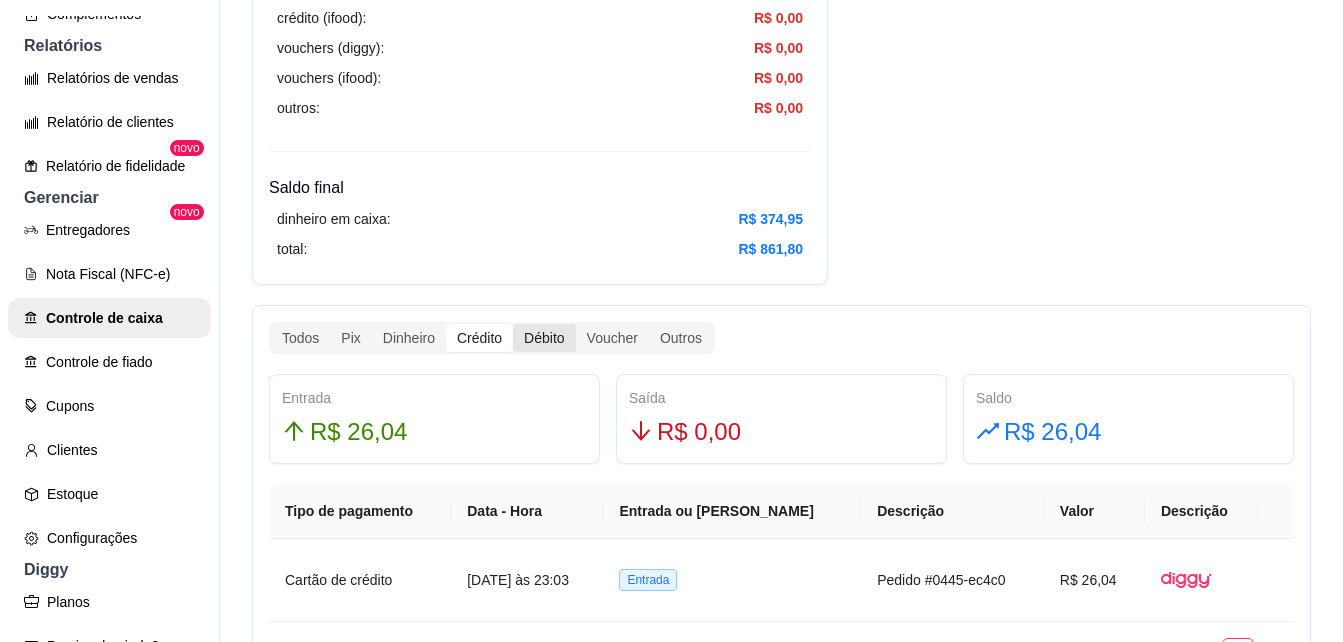 click on "Débito" at bounding box center [544, 338] 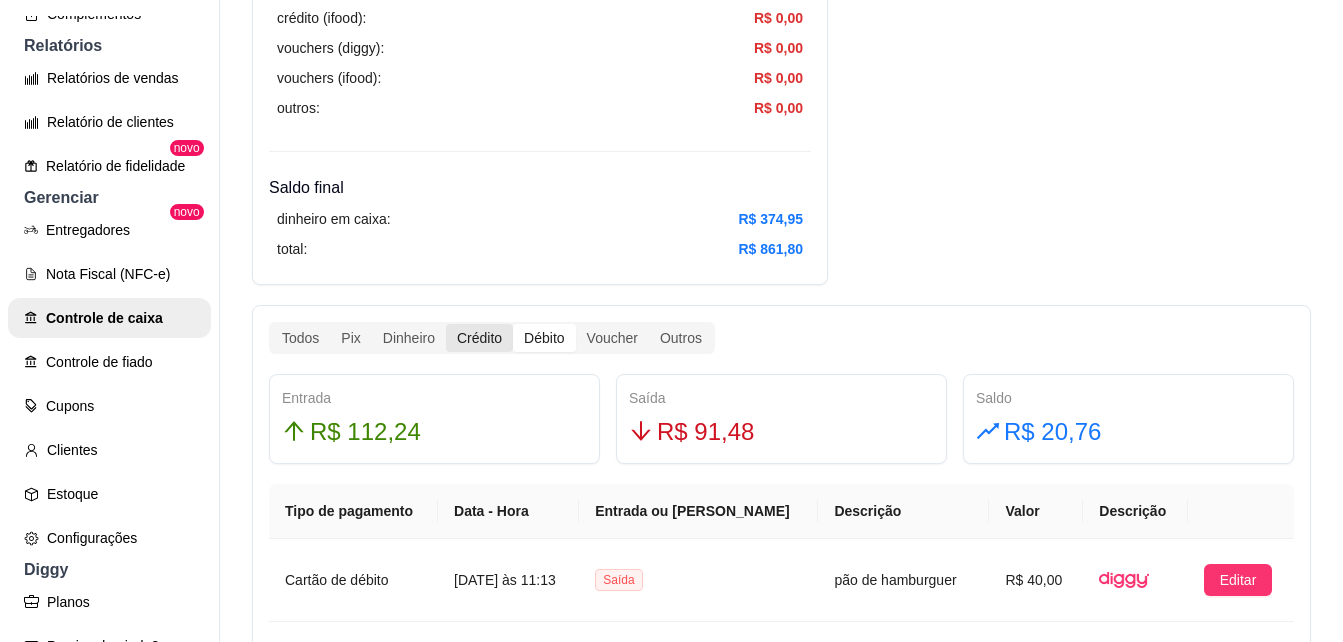 click on "Crédito" at bounding box center [479, 338] 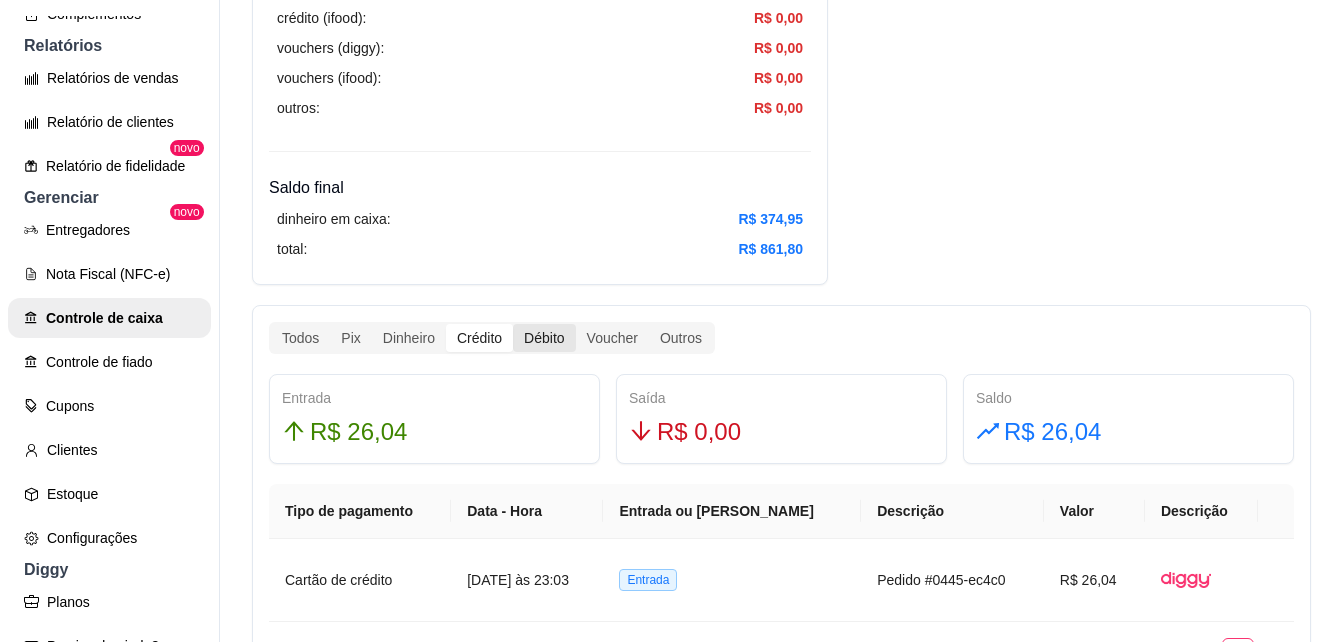 click on "Débito" at bounding box center (544, 338) 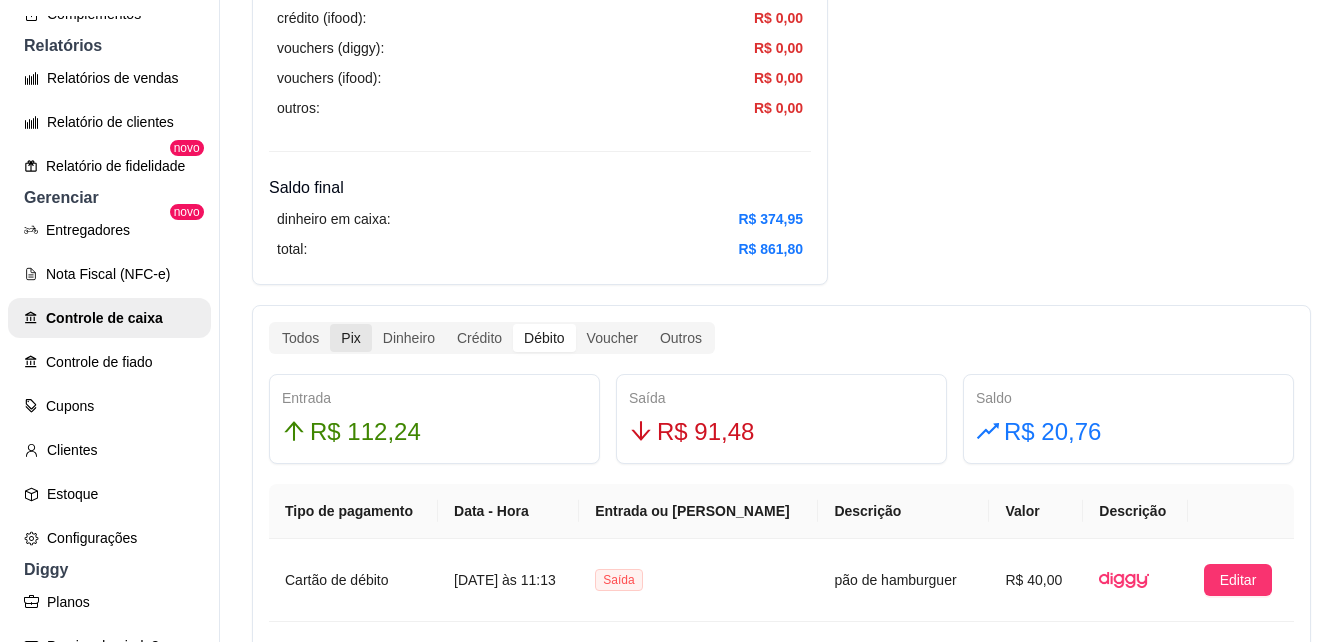 click on "Pix" at bounding box center (350, 338) 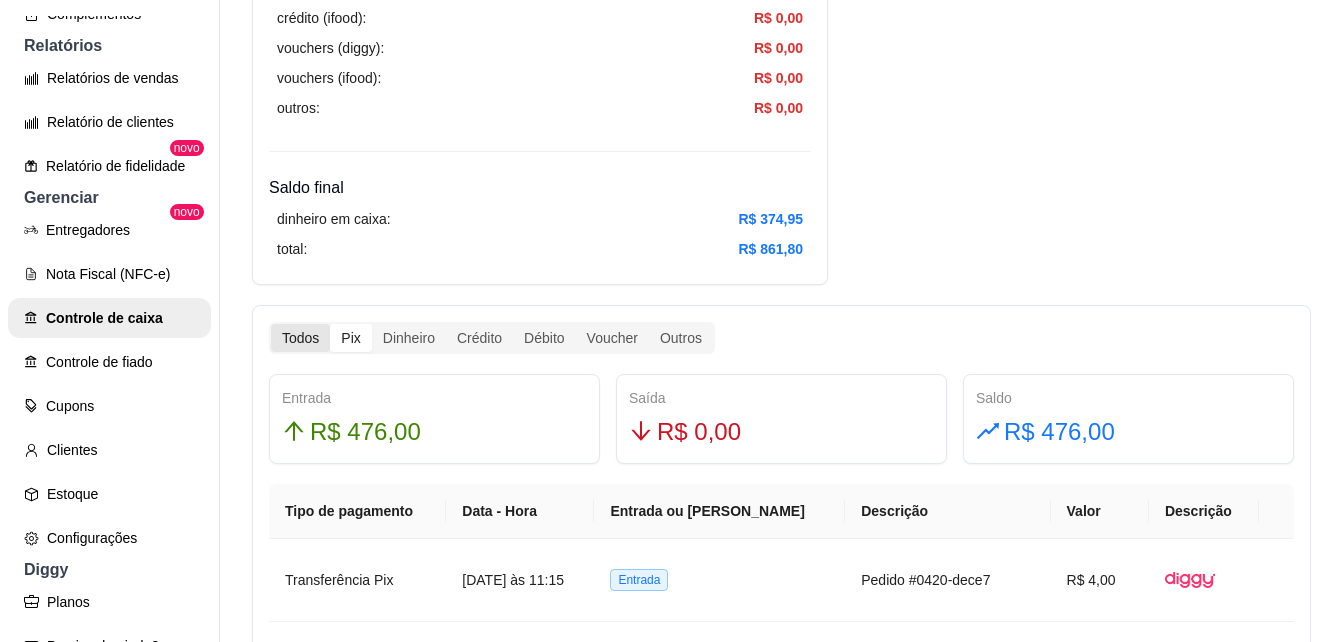 click on "Todos" at bounding box center (300, 338) 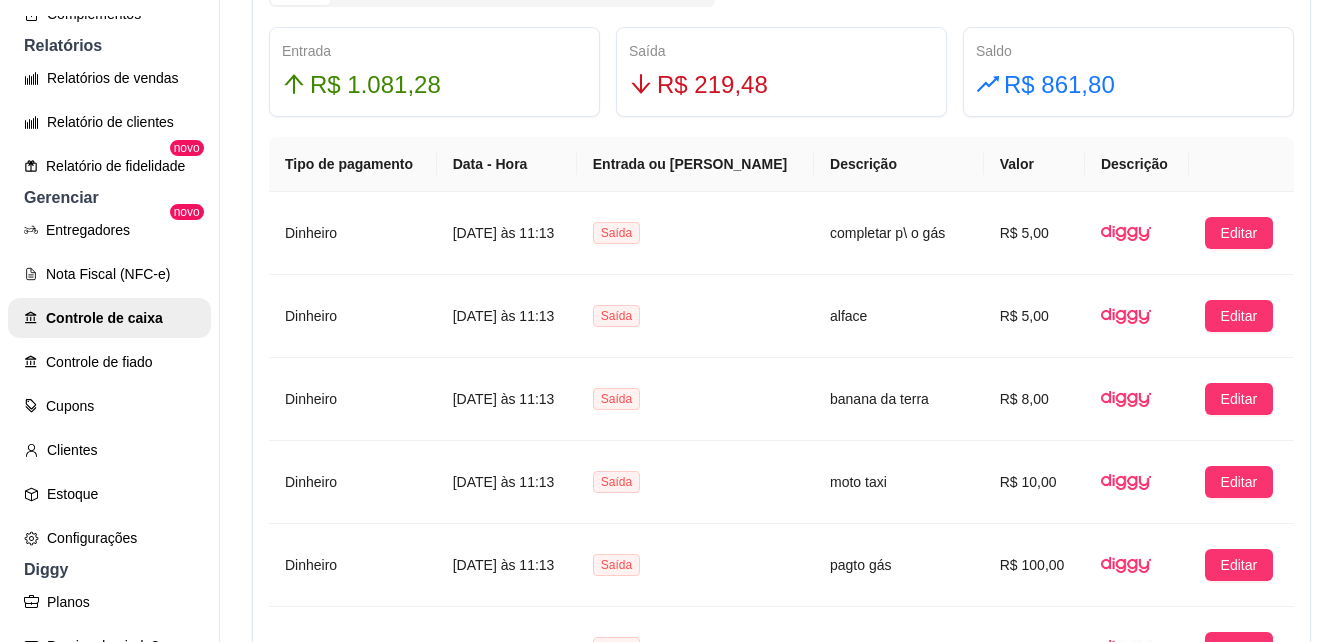 scroll, scrollTop: 1361, scrollLeft: 0, axis: vertical 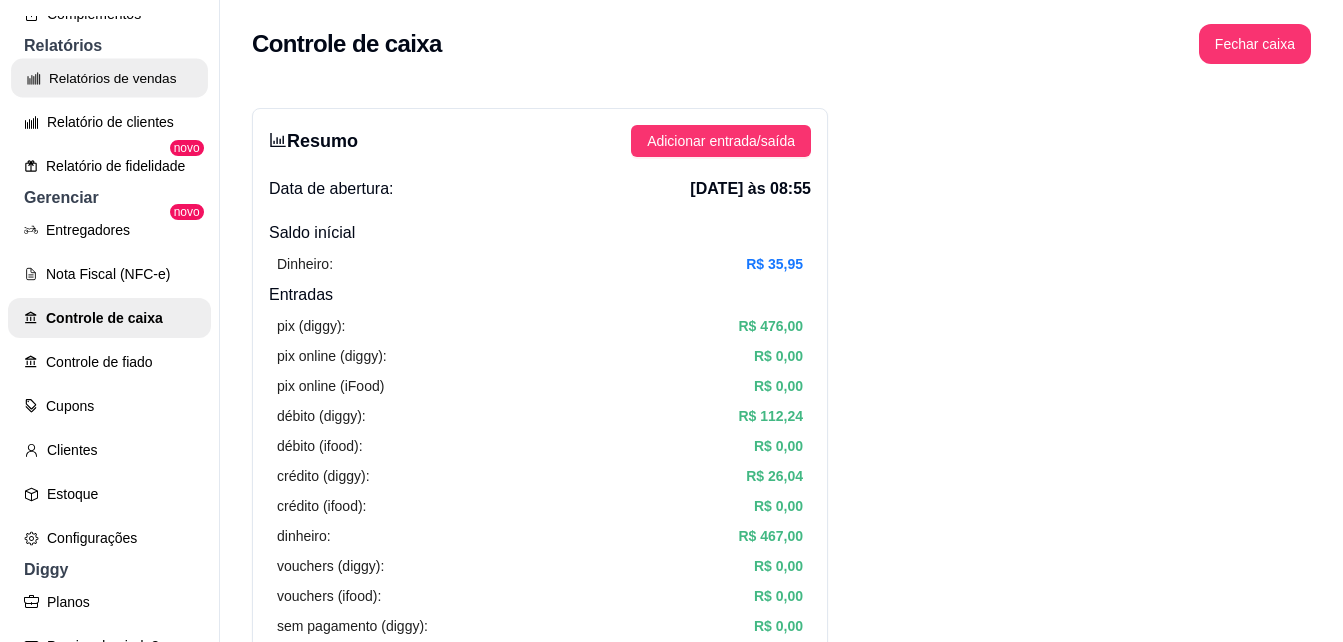 click on "Relatórios de vendas" at bounding box center [109, 78] 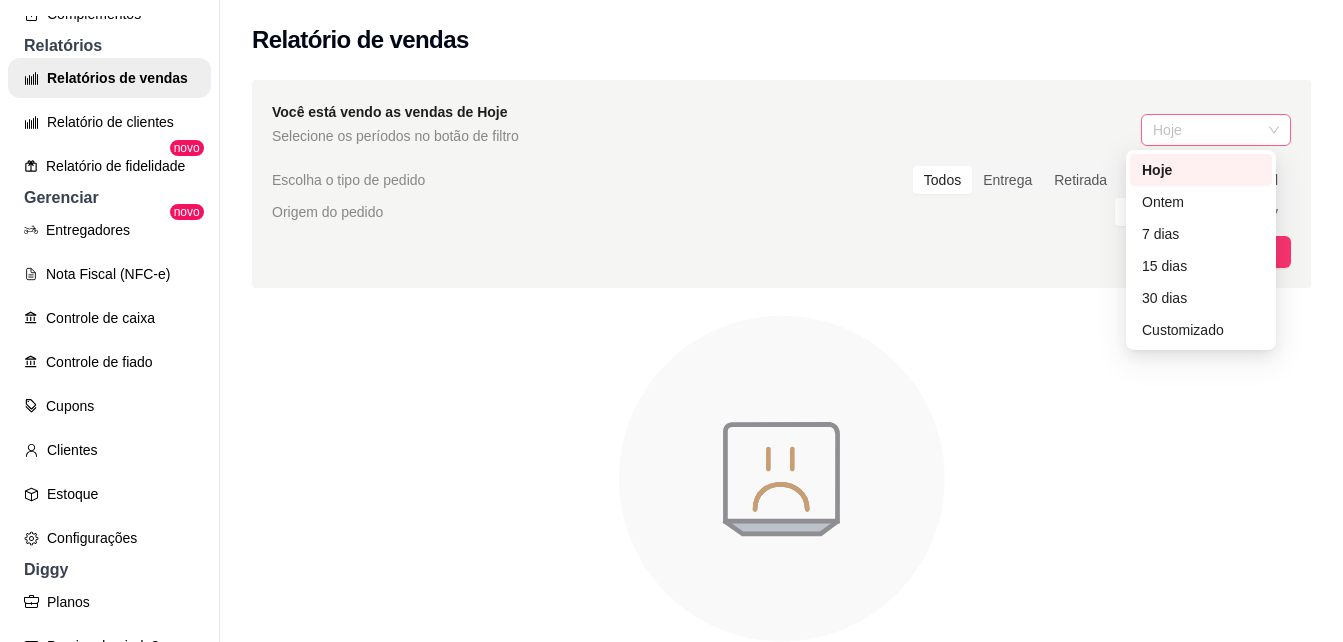 click on "Hoje" at bounding box center [1216, 130] 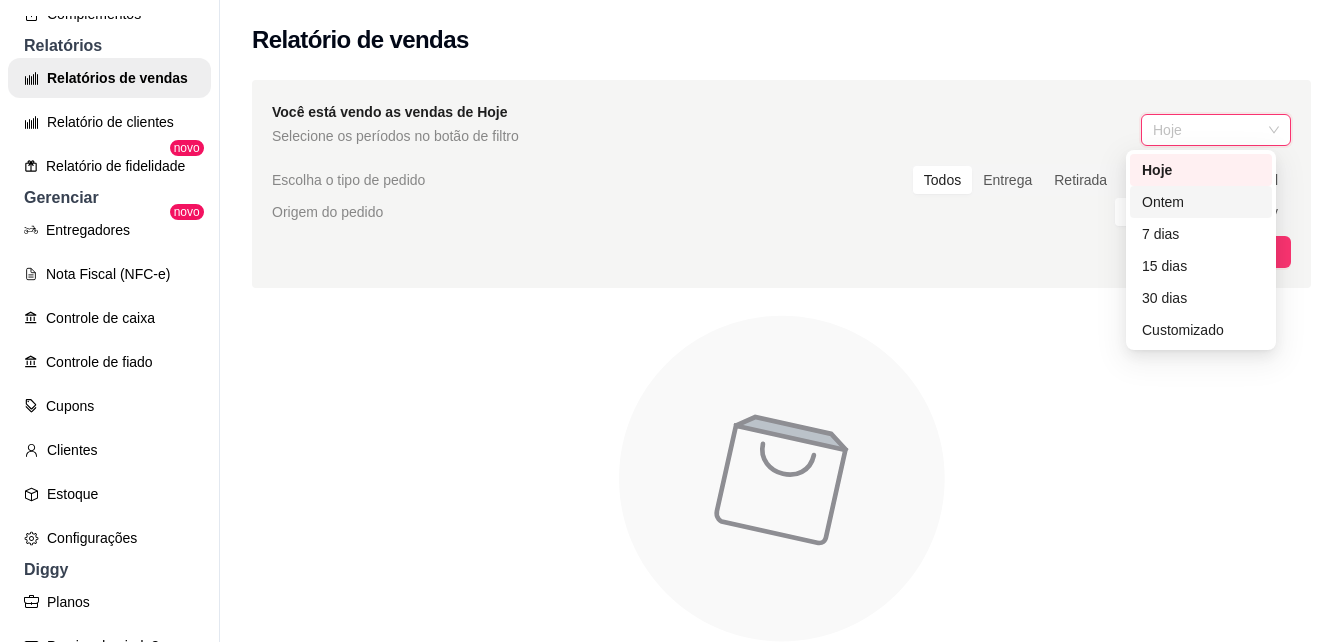 click on "Ontem" at bounding box center (1201, 202) 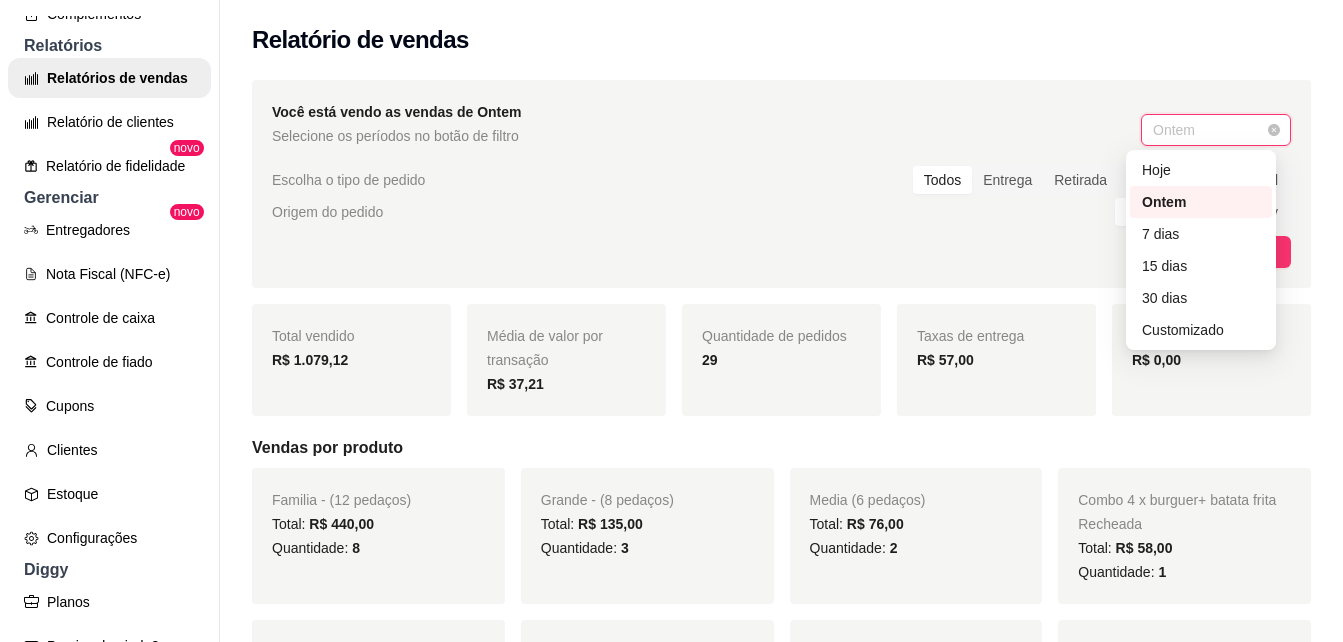 click on "Ontem" at bounding box center (1216, 130) 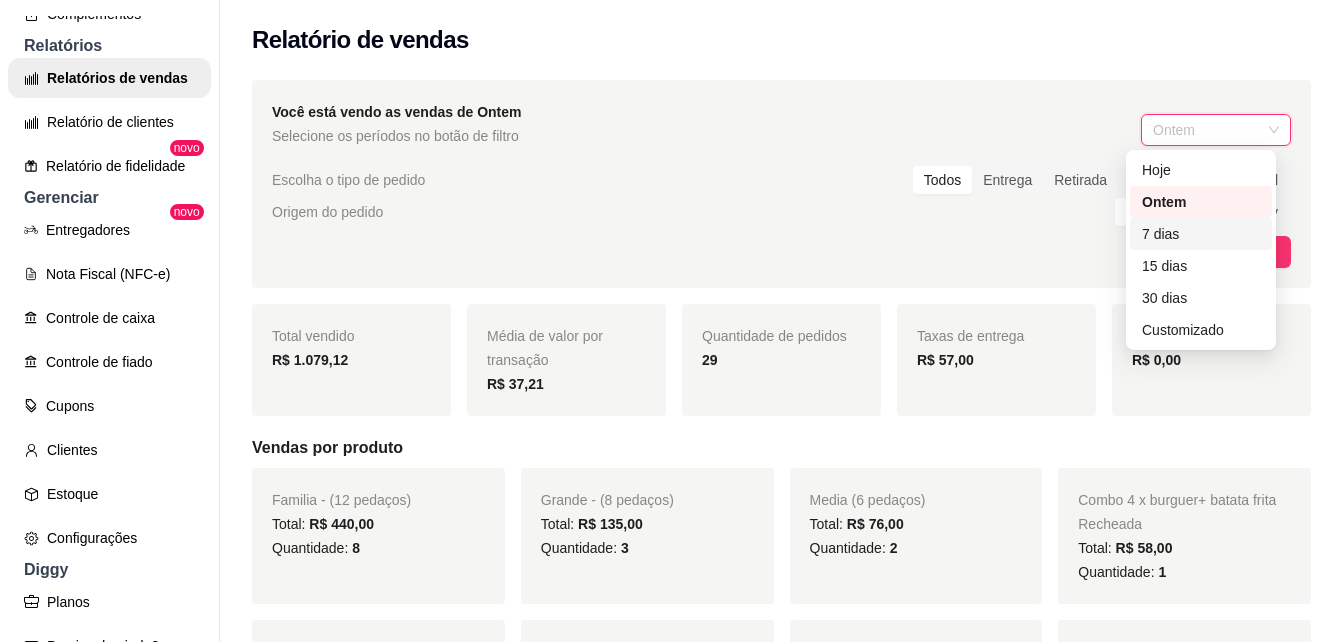 click on "7 dias" at bounding box center [1201, 234] 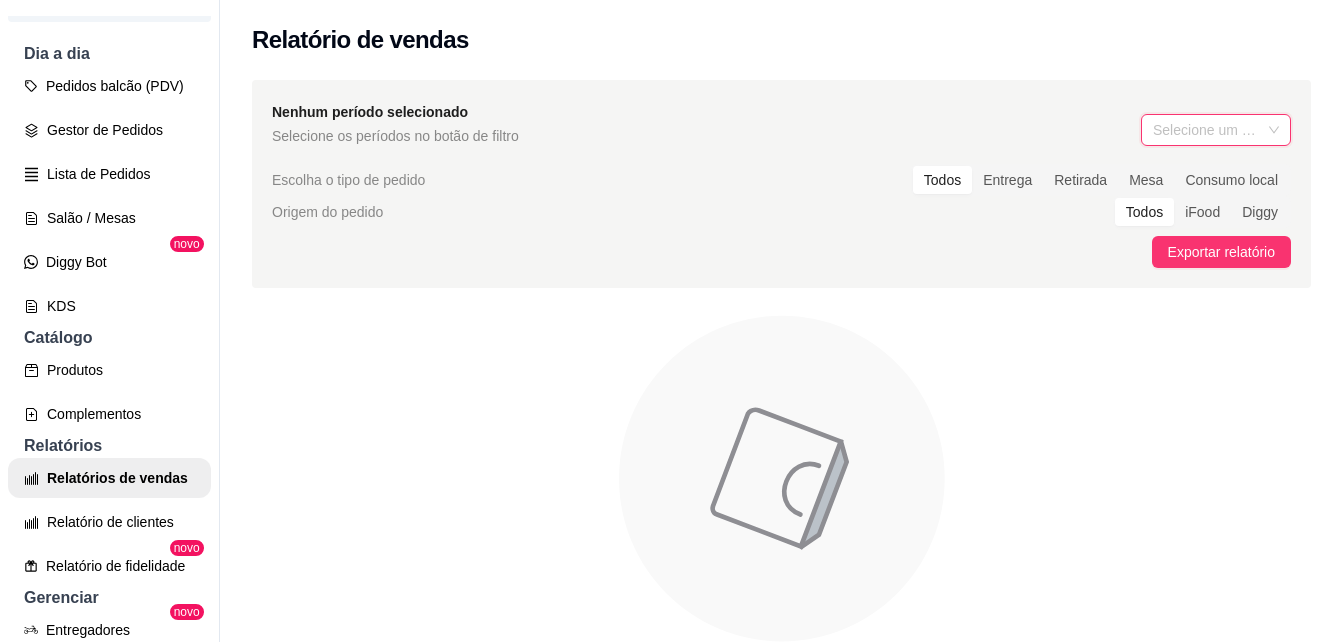 scroll, scrollTop: 120, scrollLeft: 0, axis: vertical 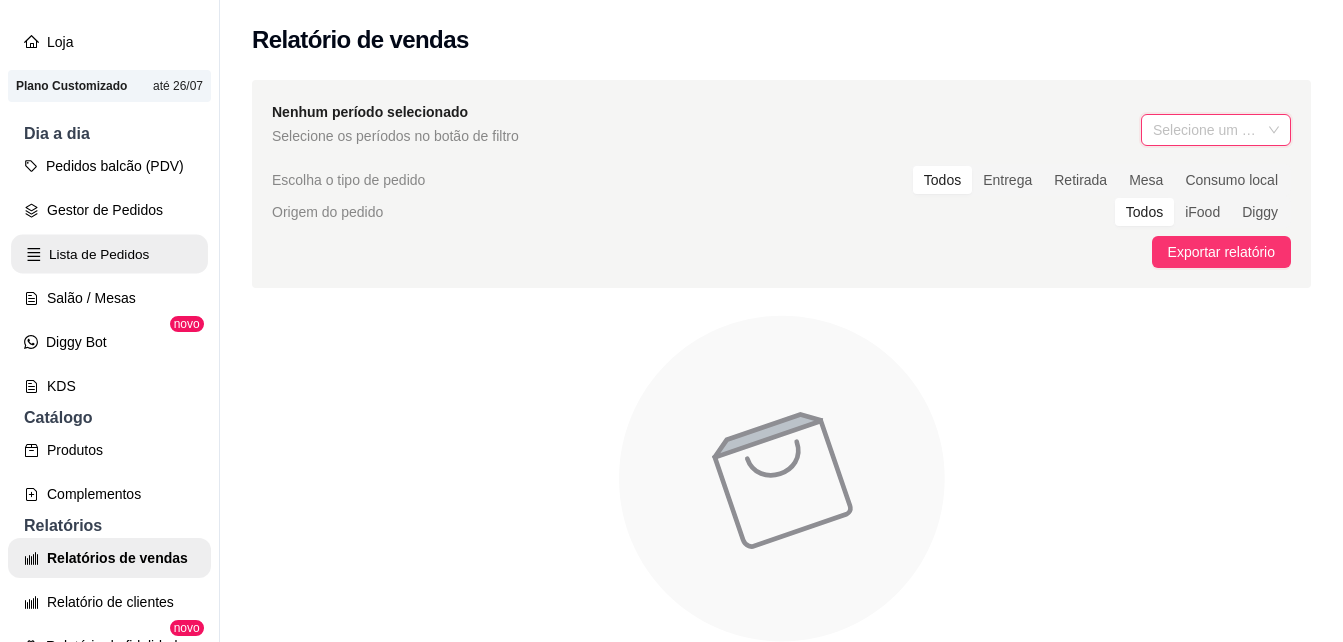 click on "Lista de Pedidos" at bounding box center [109, 254] 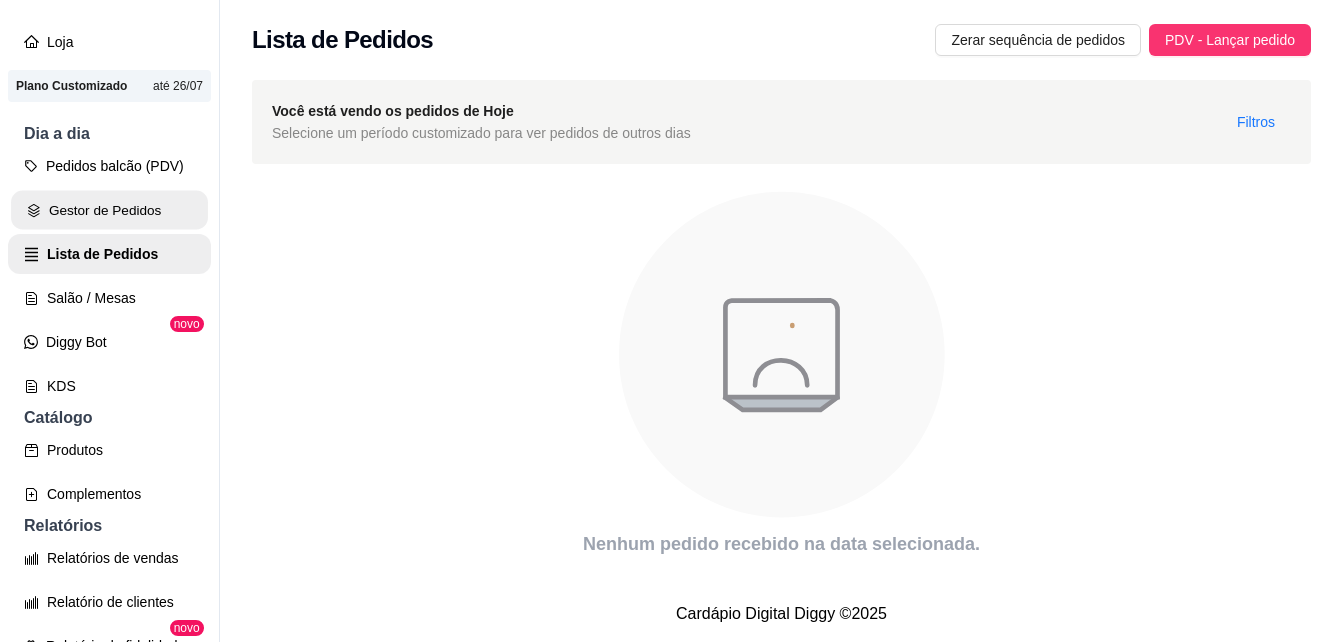 click on "Gestor de Pedidos" at bounding box center (109, 210) 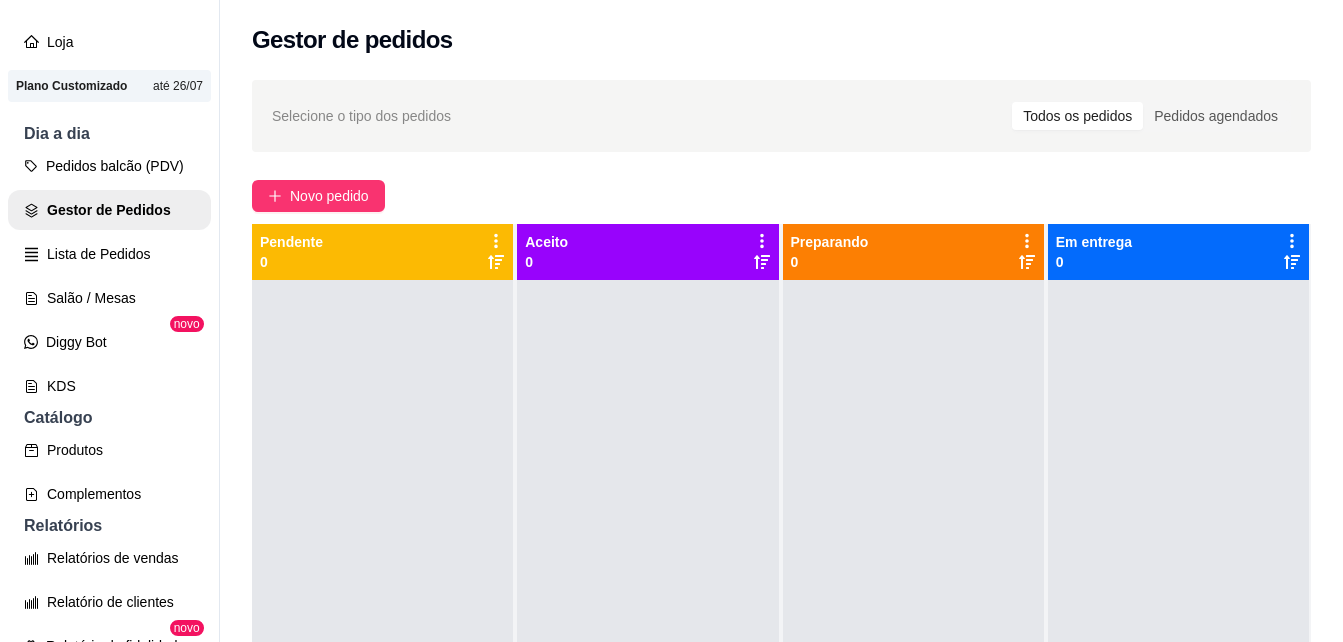 click on "P Pizzaria dois ... Loja Aberta Loja Plano Customizado até 26/07   Dia a dia Pedidos balcão (PDV) Gestor de Pedidos Lista de Pedidos Salão / Mesas Diggy Bot novo KDS Catálogo Produtos Complementos Relatórios Relatórios de vendas Relatório de clientes Relatório de fidelidade novo Gerenciar Entregadores novo Nota Fiscal (NFC-e) Controle de caixa Controle de fiado Cupons Clientes Estoque Configurações Diggy Planos Precisa de ajuda? Sair" at bounding box center (110, 337) 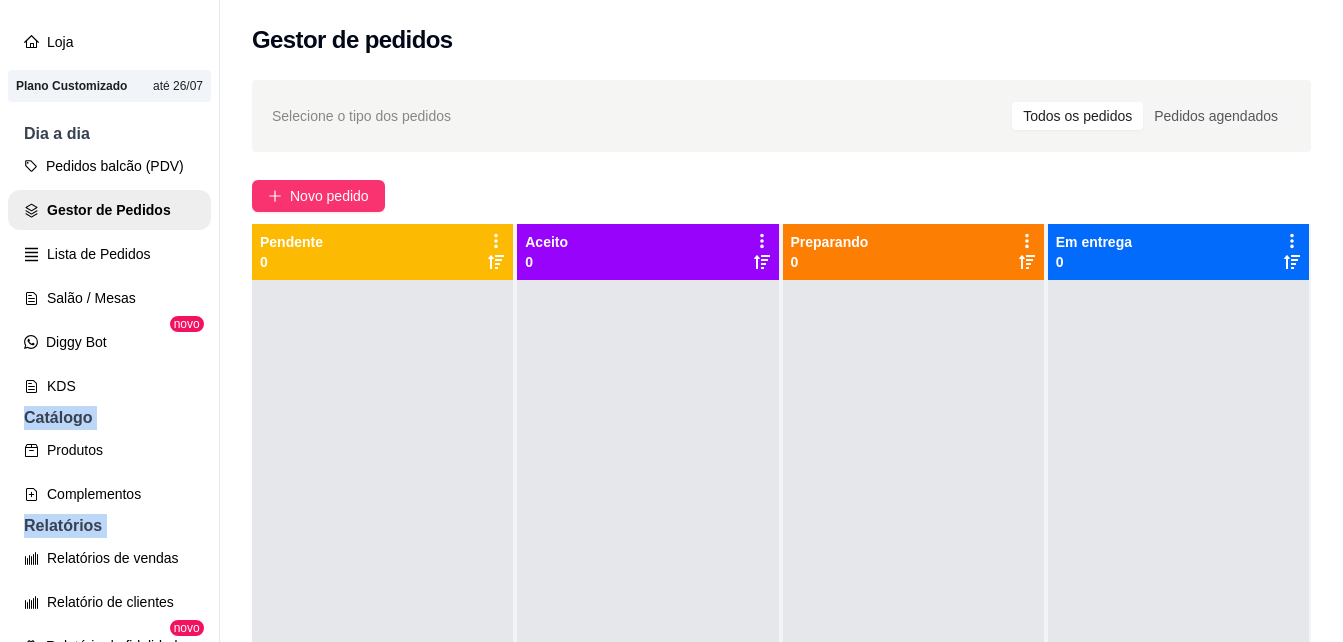 drag, startPoint x: 213, startPoint y: 588, endPoint x: 194, endPoint y: 430, distance: 159.1383 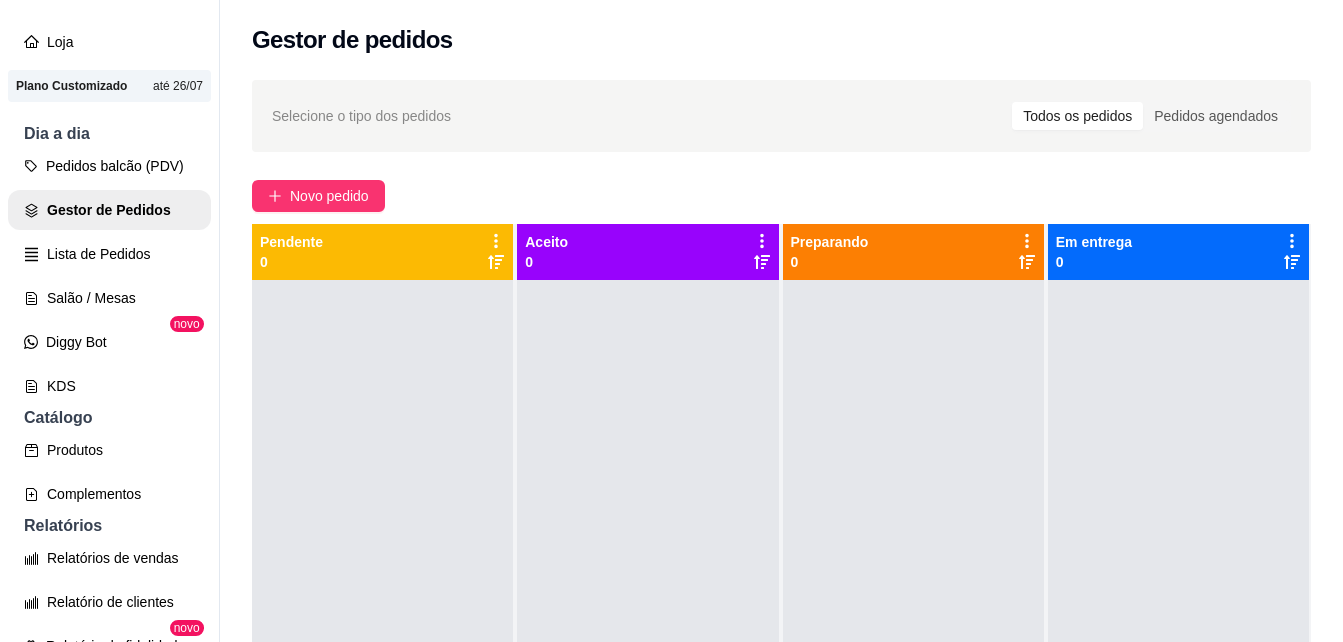 drag, startPoint x: 195, startPoint y: 431, endPoint x: 202, endPoint y: 449, distance: 19.313208 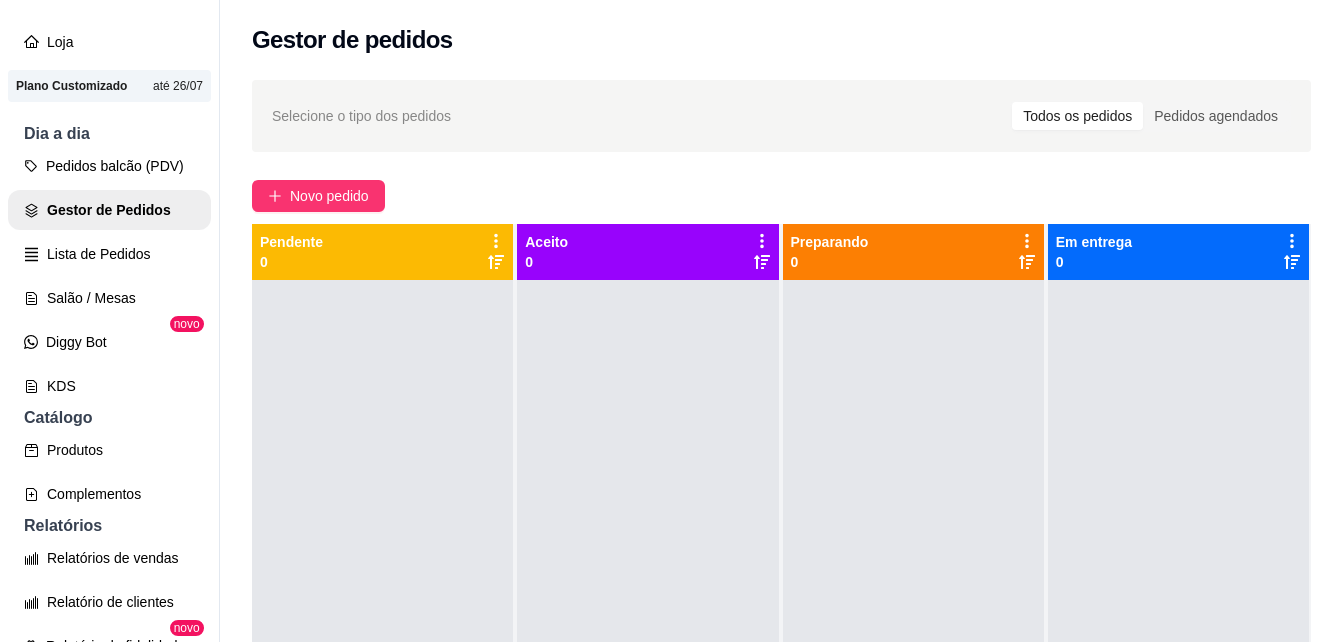scroll, scrollTop: 681, scrollLeft: 0, axis: vertical 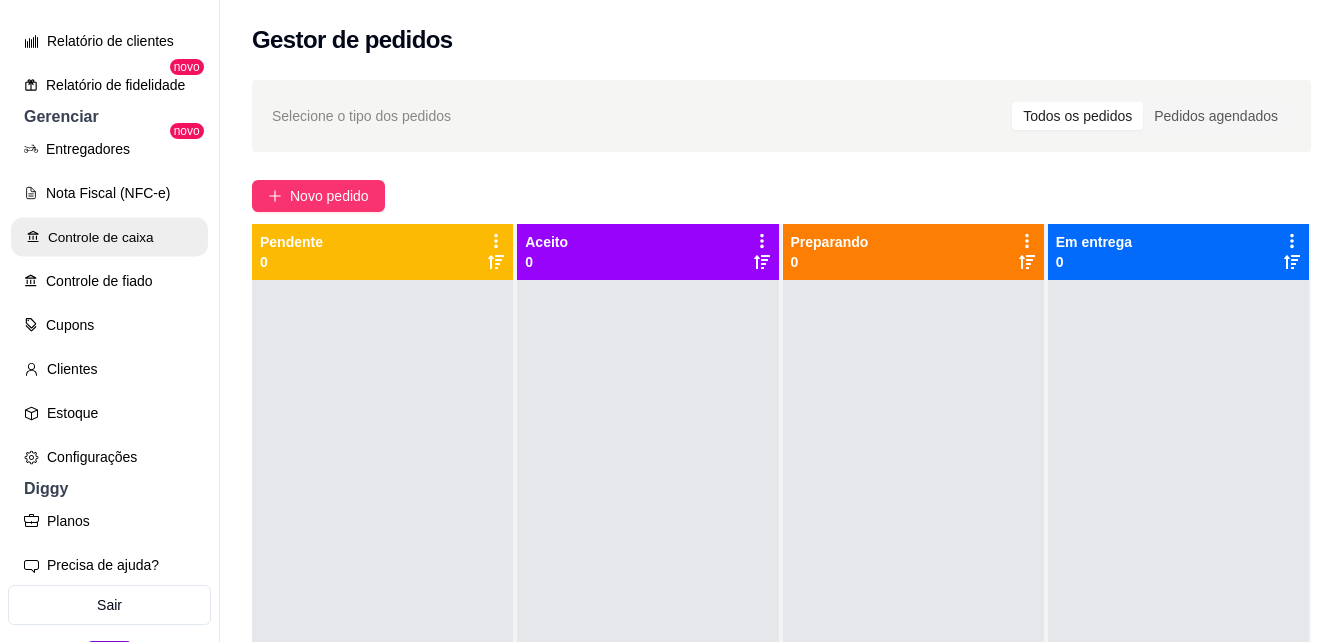 click on "Controle de caixa" at bounding box center [109, 237] 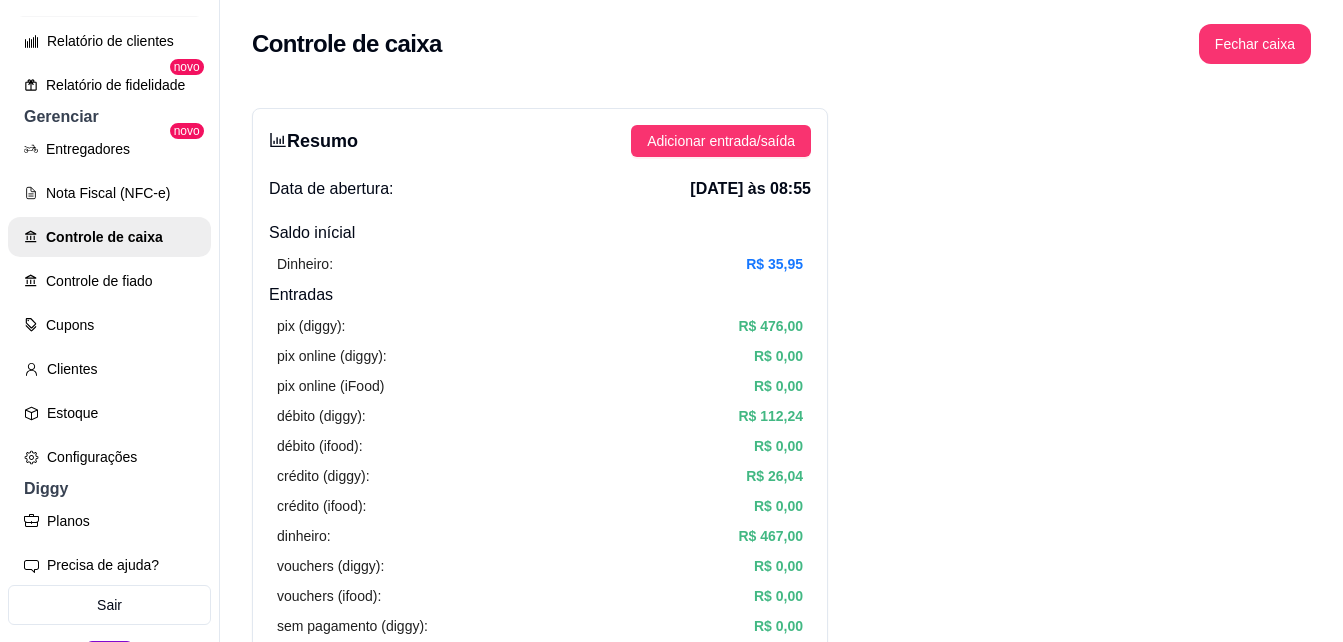 click on "Relatórios de vendas" at bounding box center [109, -3] 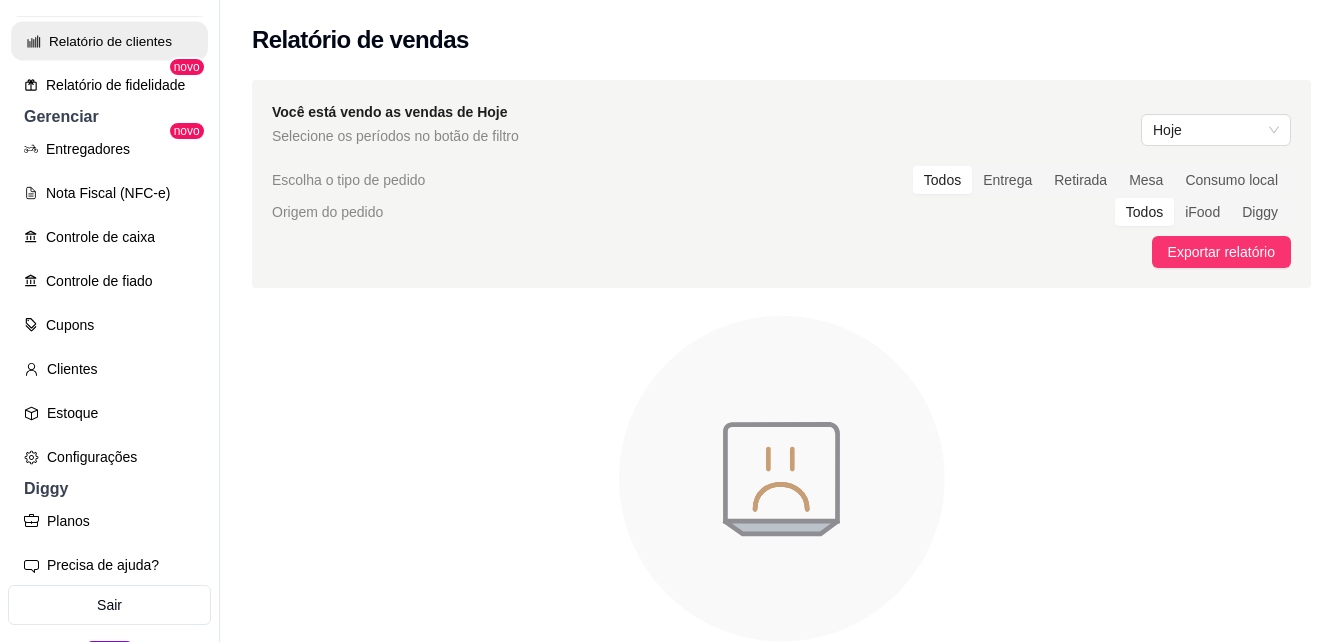click on "Relatório de clientes" at bounding box center (109, 41) 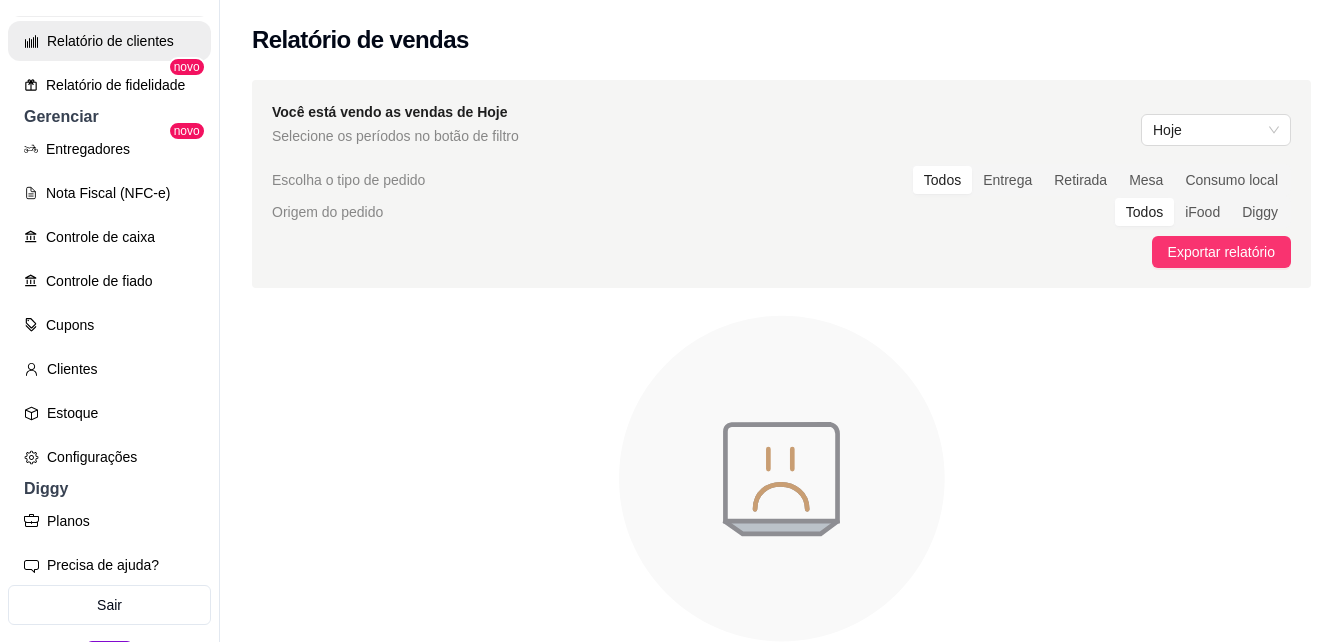 select on "30" 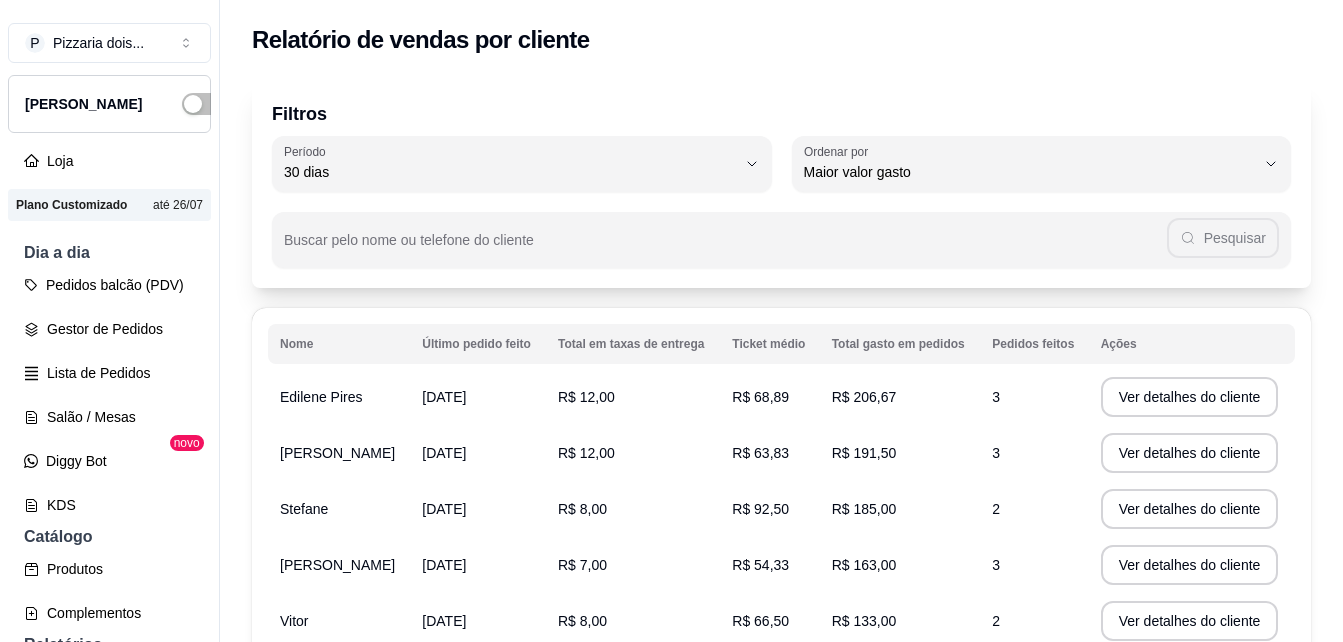 scroll, scrollTop: 0, scrollLeft: 0, axis: both 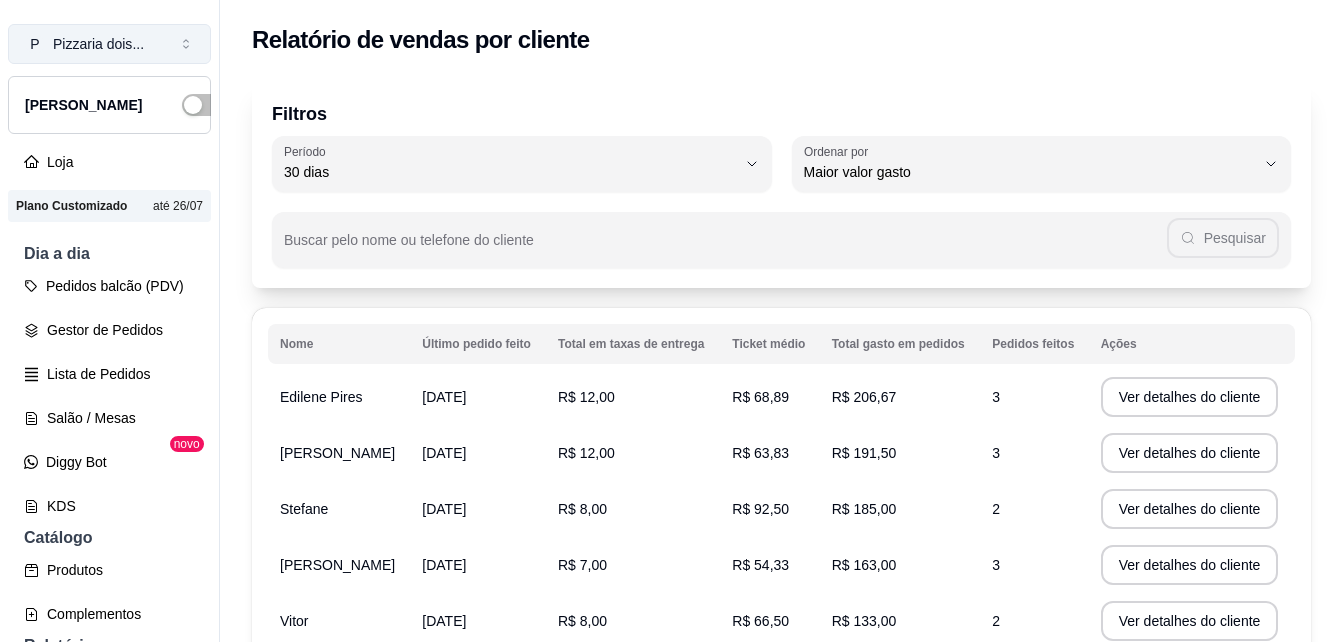 click on "P Pizzaria dois ..." at bounding box center (109, 44) 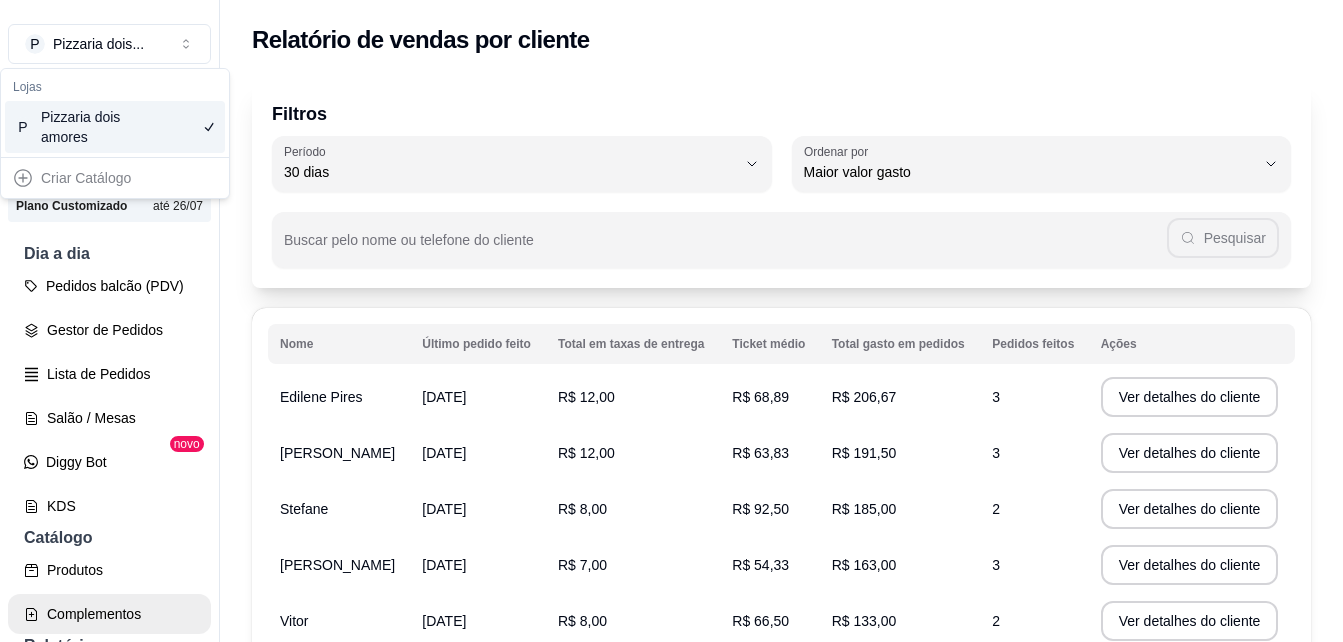 drag, startPoint x: 186, startPoint y: 39, endPoint x: -4, endPoint y: 532, distance: 528.3455 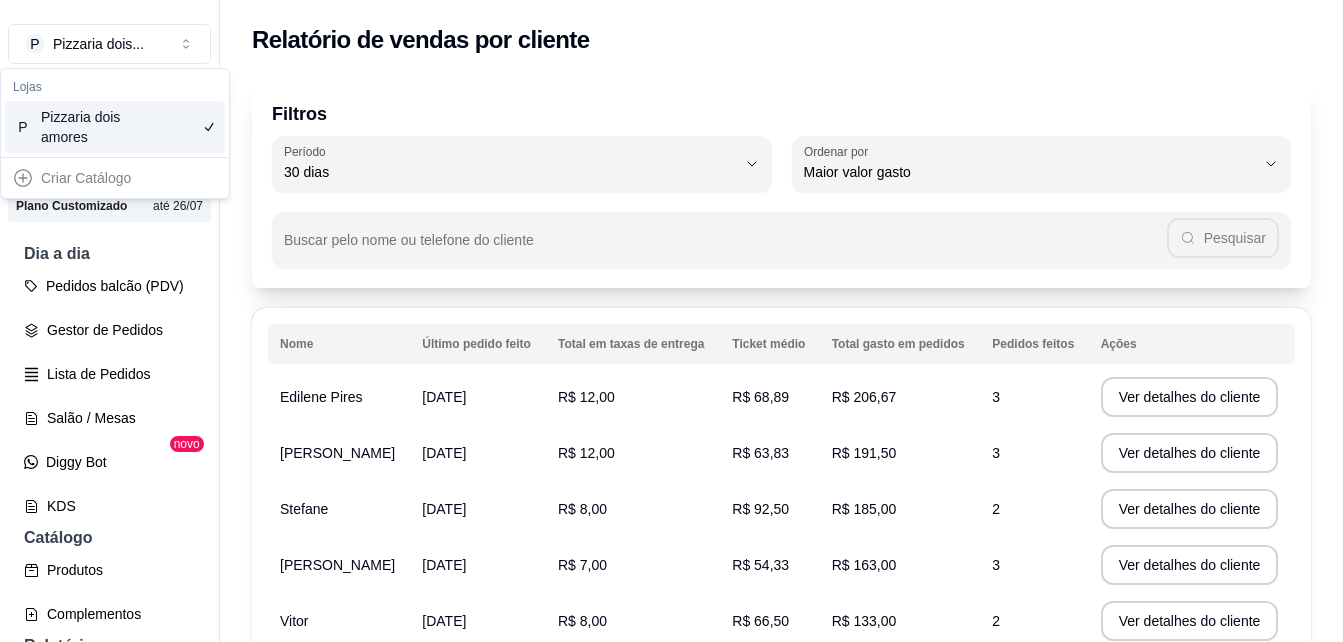 click on "P Pizzaria dois ... Loja Aberta Loja Plano Customizado até 26/07   Dia a dia Pedidos balcão (PDV) Gestor de Pedidos Lista de Pedidos Salão / Mesas Diggy Bot novo KDS Catálogo Produtos Complementos Relatórios Relatórios de vendas Relatório de clientes Relatório de fidelidade novo Gerenciar Entregadores novo Nota Fiscal (NFC-e) Controle de caixa Controle de fiado Cupons Clientes Estoque Configurações Diggy Planos Precisa de ajuda? Sair Relatório de vendas por cliente Filtros 30 Período Hoje Ontem 7 dias 15 dias 30 dias 45 dias 60 dias Período 30 dias HIGHEST_TOTAL_SPENT_WITH_ORDERS Ordenar por Maior número de pedidos Maior ticket médio Maior valor gasto Último pedido feito Ordenar por Maior valor gasto Buscar pelo nome ou telefone do cliente Pesquisar Nome Último pedido feito Total em taxas de entrega Ticket médio Total gasto em pedidos Pedidos feitos Ações [PERSON_NAME]  [DATE] R$ 12,00 R$ 68,89 R$ 206,67 3 Ver detalhes do cliente [PERSON_NAME] [DATE] R$ 12,00 R$ 63,83 3 2 3 2 2" at bounding box center (671, 321) 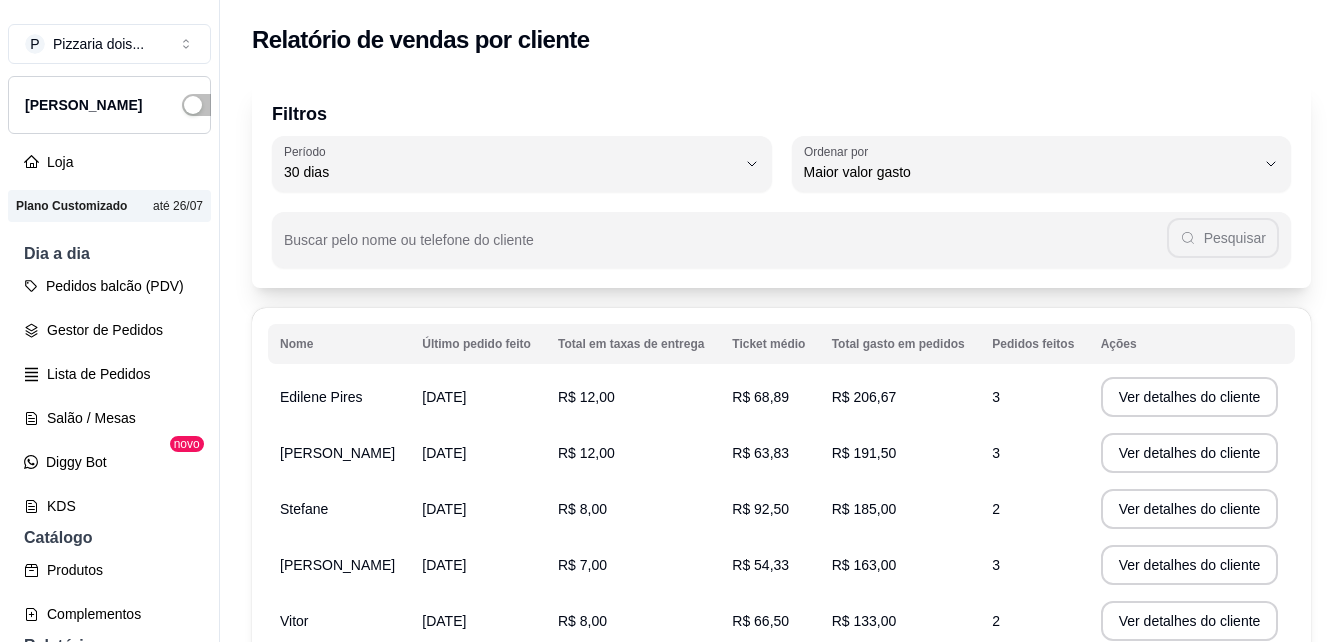 scroll, scrollTop: 0, scrollLeft: 0, axis: both 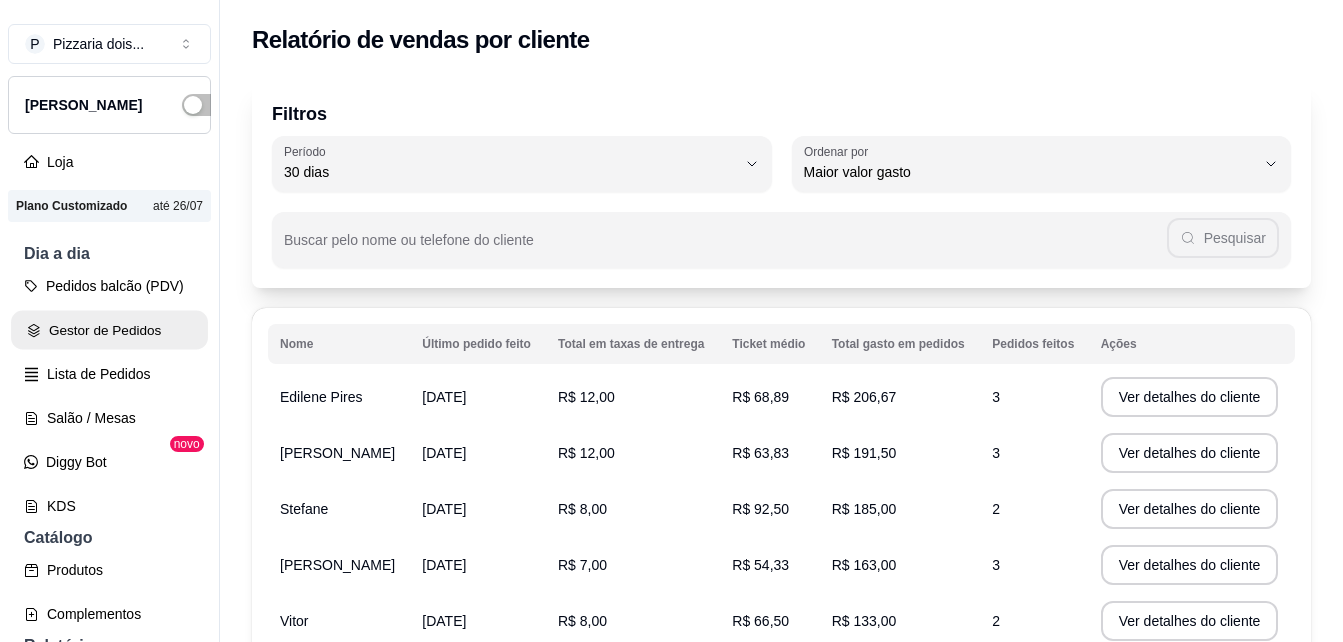 click on "Gestor de Pedidos" at bounding box center (109, 330) 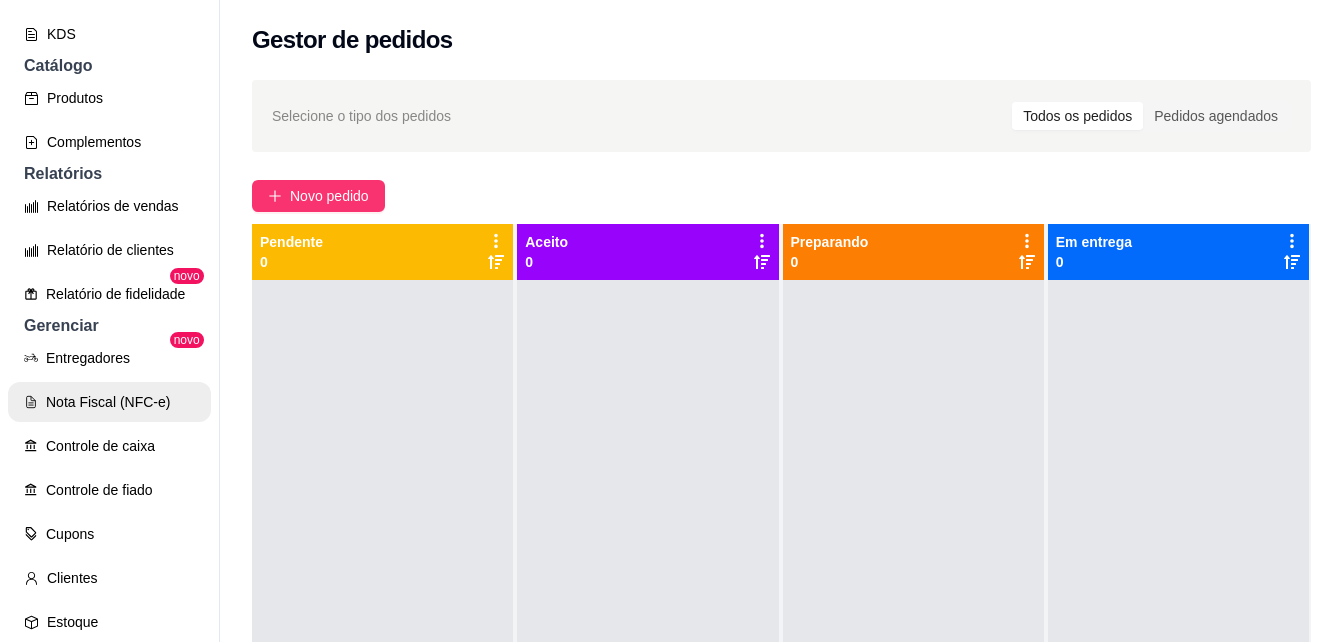 scroll, scrollTop: 480, scrollLeft: 0, axis: vertical 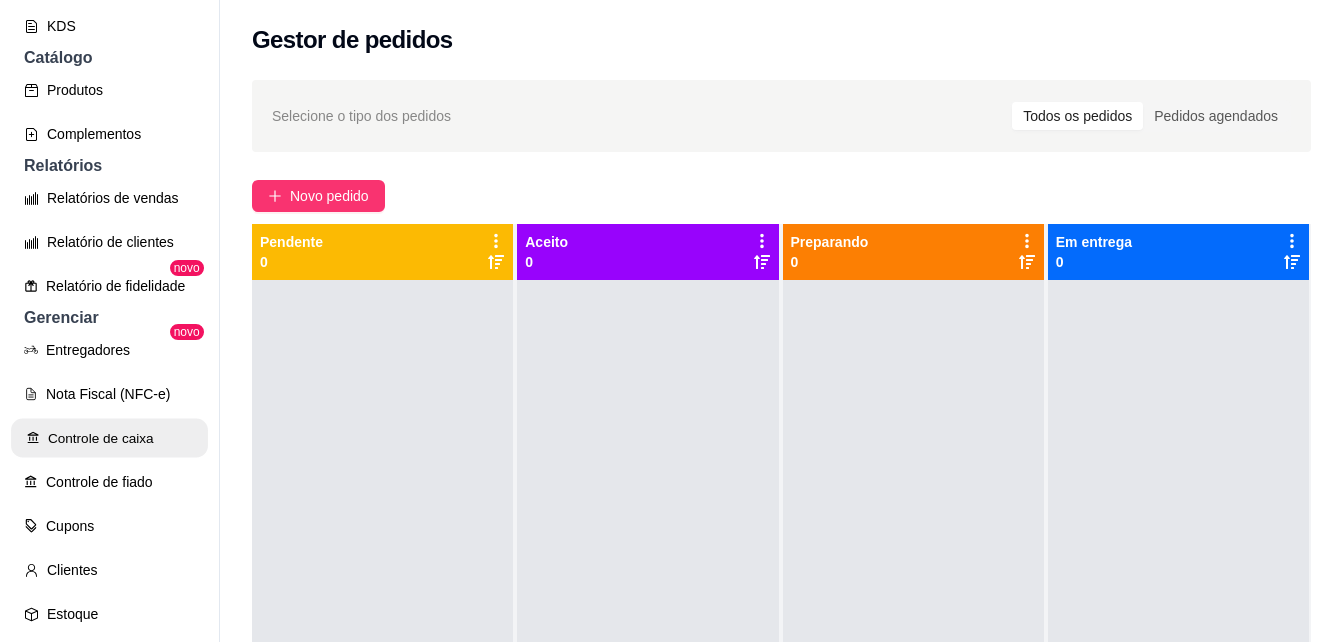 click on "Controle de caixa" at bounding box center (109, 438) 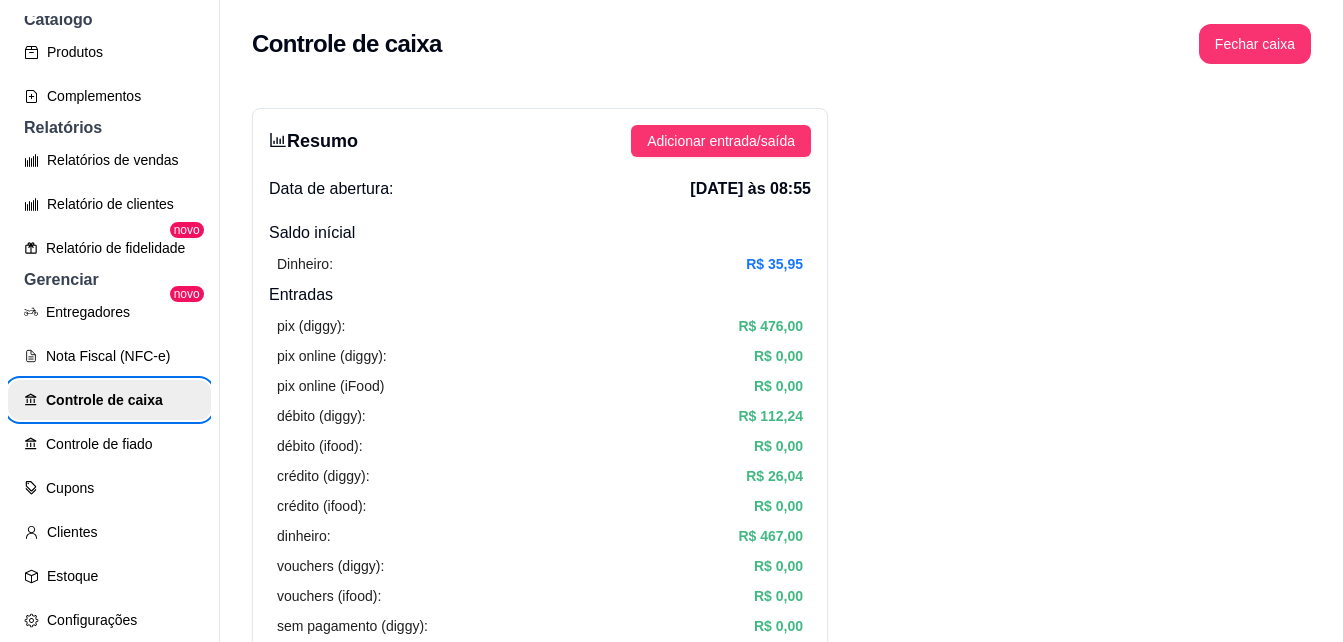 scroll, scrollTop: 520, scrollLeft: 0, axis: vertical 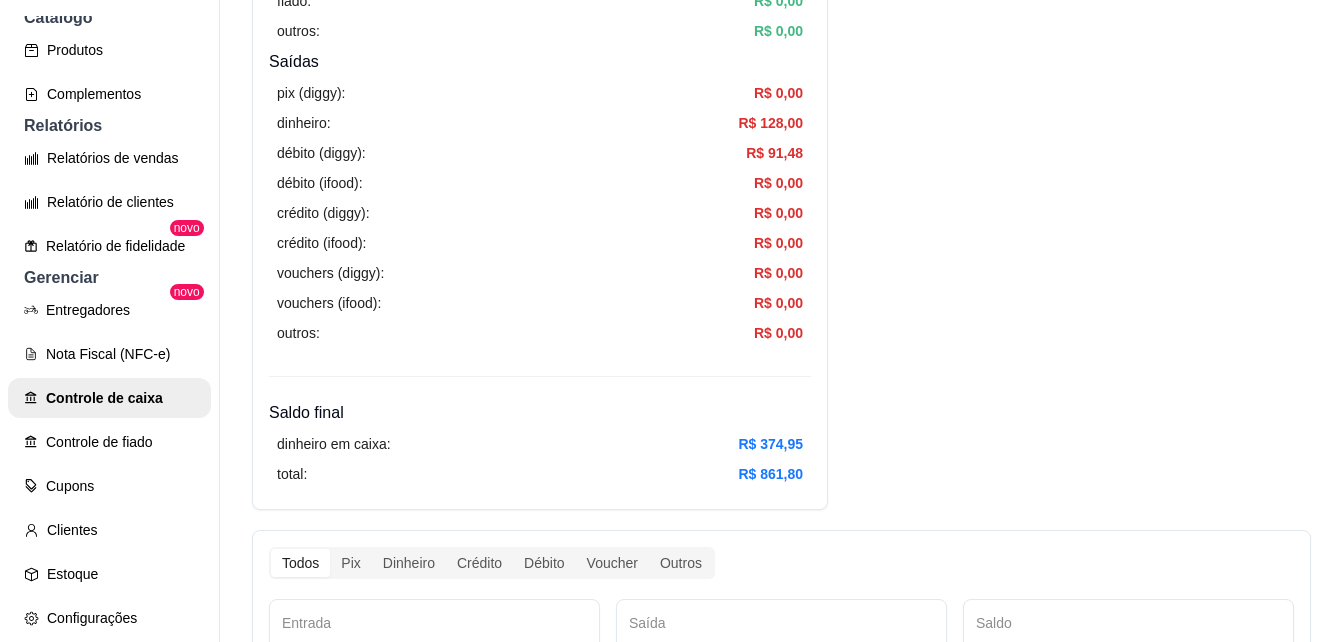 click on "Resumo Adicionar entrada/saída Data de abertura: [DATE] às 08:55 Saldo inícial Dinheiro: R$ 35,95 Entradas pix (diggy): R$ 476,00 pix online (diggy): R$ 0,00 pix online (iFood) R$ 0,00 débito (diggy): R$ 112,24 débito (ifood): R$ 0,00 crédito (diggy): R$ 26,04 crédito (ifood): R$ 0,00 dinheiro: R$ 467,00 vouchers (diggy): R$ 0,00 vouchers (ifood): R$ 0,00 sem pagamento (diggy): R$ 0,00 fiado: R$ 0,00 outros: R$ 0,00 Saídas pix (diggy): R$ 0,00 dinheiro: R$ 128,00 débito (diggy): R$ 91,48 débito (ifood): R$ 0,00 crédito (diggy): R$ 0,00 crédito (ifood): R$ 0,00 vouchers (diggy): R$ 0,00 vouchers (ifood): R$ 0,00 outros: R$ 0,00 Saldo final dinheiro em caixa: R$ 374,95 total: R$ 861,80 Todos Pix Dinheiro Crédito Débito Voucher Outros Entrada R$ 1.081,28 Saída R$ 219,48 Saldo R$ 861,80 Tipo de pagamento Data - Hora Entrada ou Saída Descrição Valor Descrição Dinheiro [DATE] às 11:26 Saída completar p\ o gás  R$ 5,00 Editar [PERSON_NAME]" at bounding box center (781, 953) 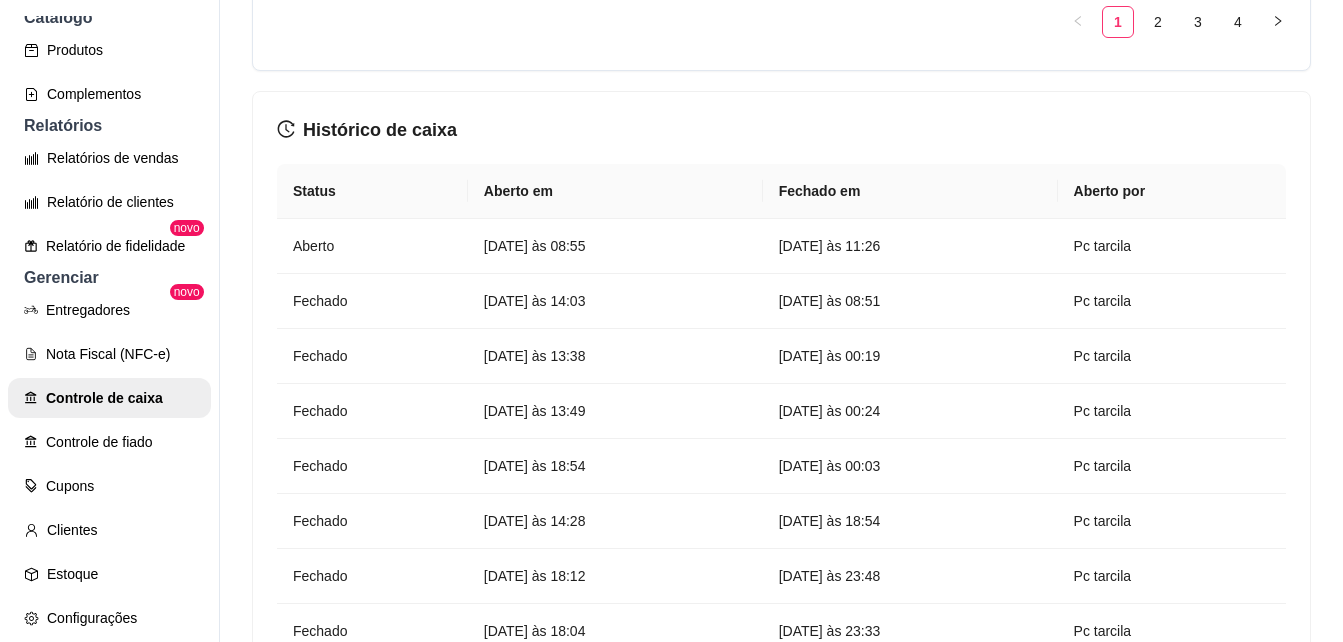 scroll, scrollTop: 2221, scrollLeft: 0, axis: vertical 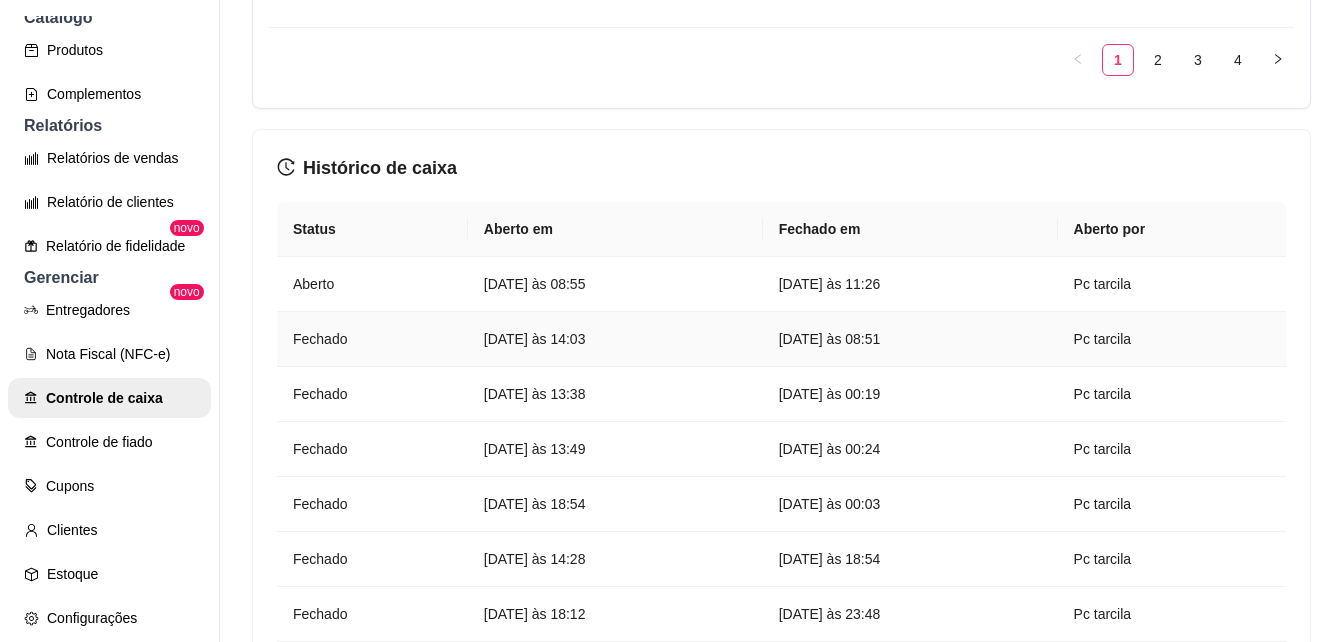 click on "[DATE] às 14:03" at bounding box center [615, 339] 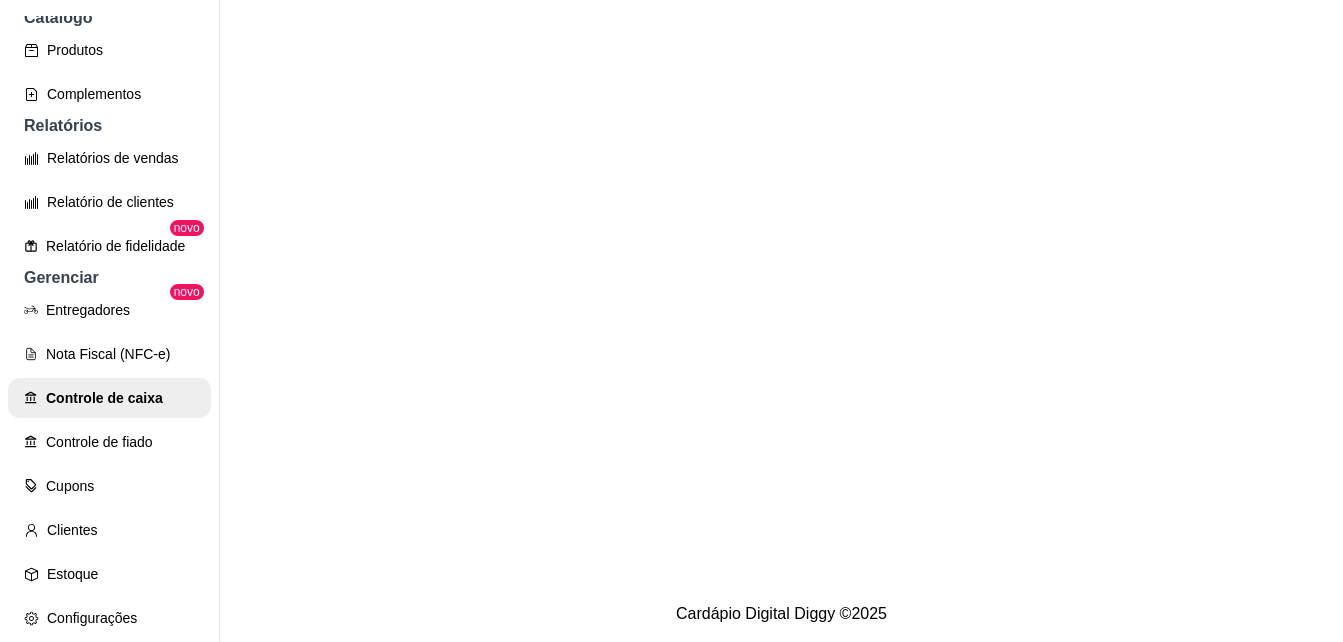 scroll, scrollTop: 0, scrollLeft: 0, axis: both 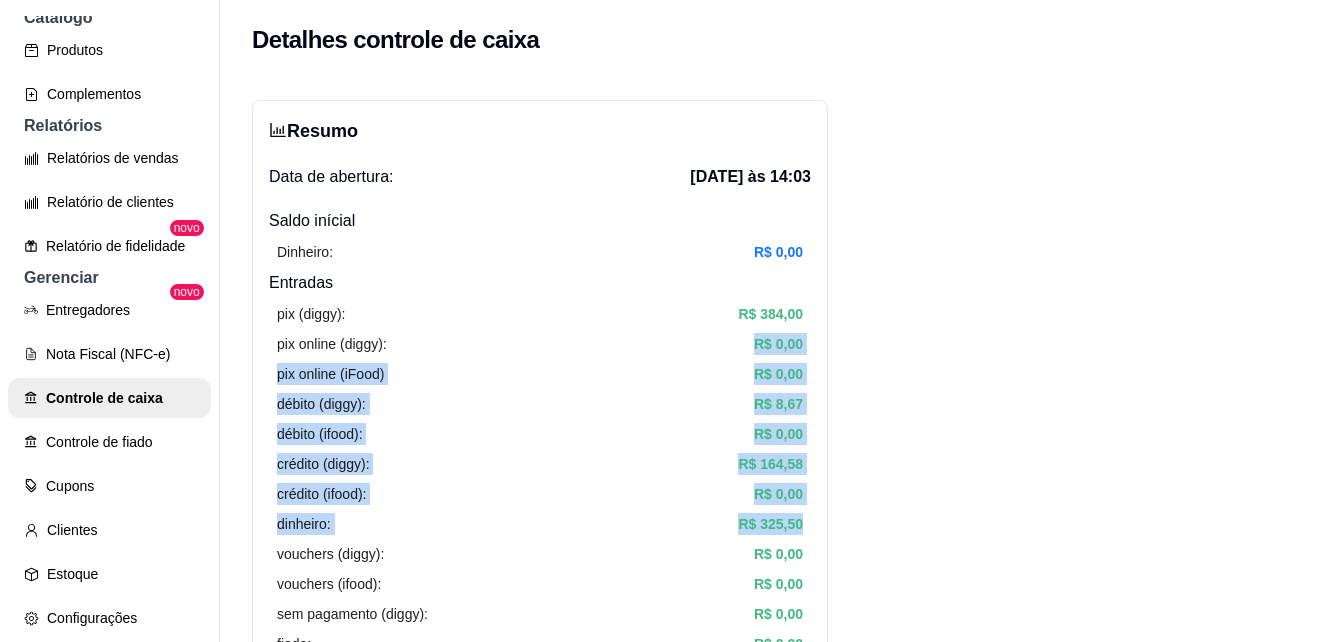 drag, startPoint x: 622, startPoint y: 345, endPoint x: 1110, endPoint y: 530, distance: 521.88983 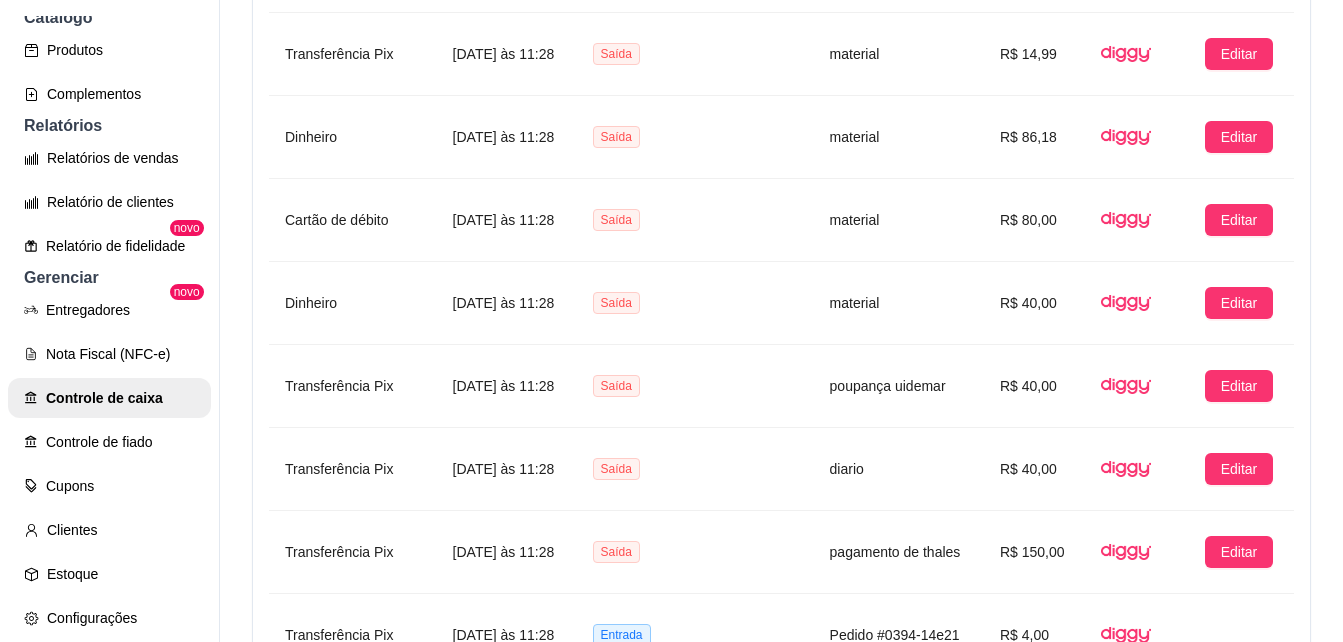 scroll, scrollTop: 1571, scrollLeft: 0, axis: vertical 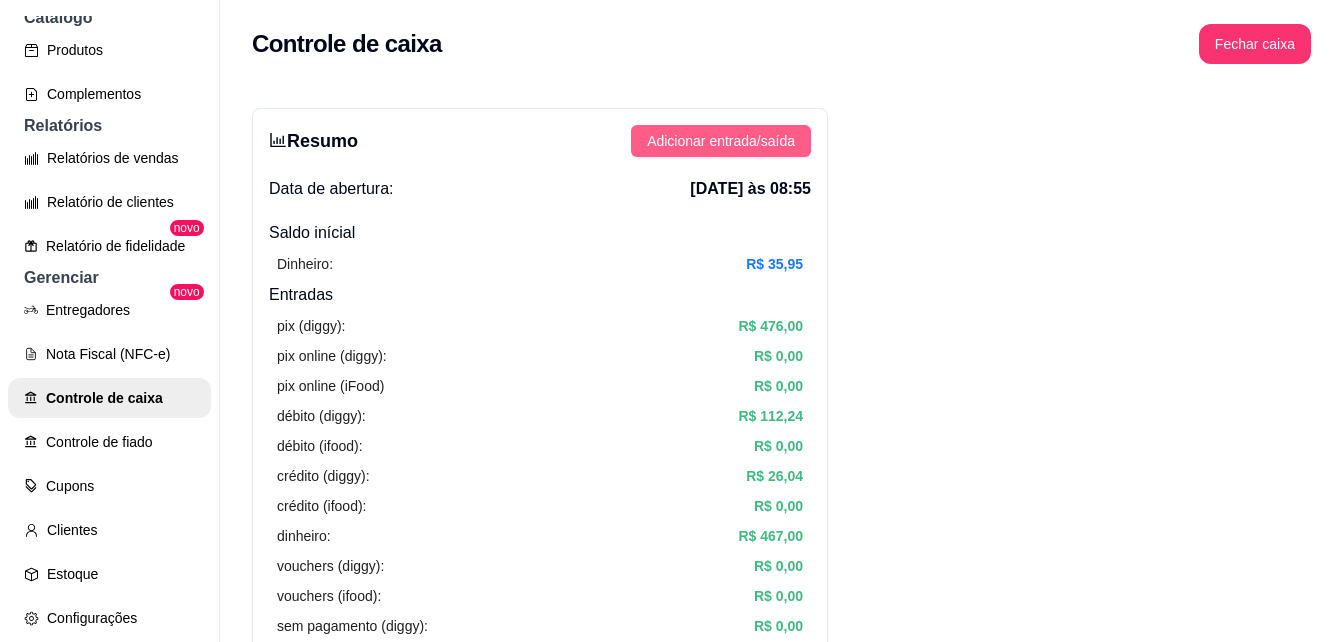 click on "Adicionar entrada/saída" at bounding box center [721, 141] 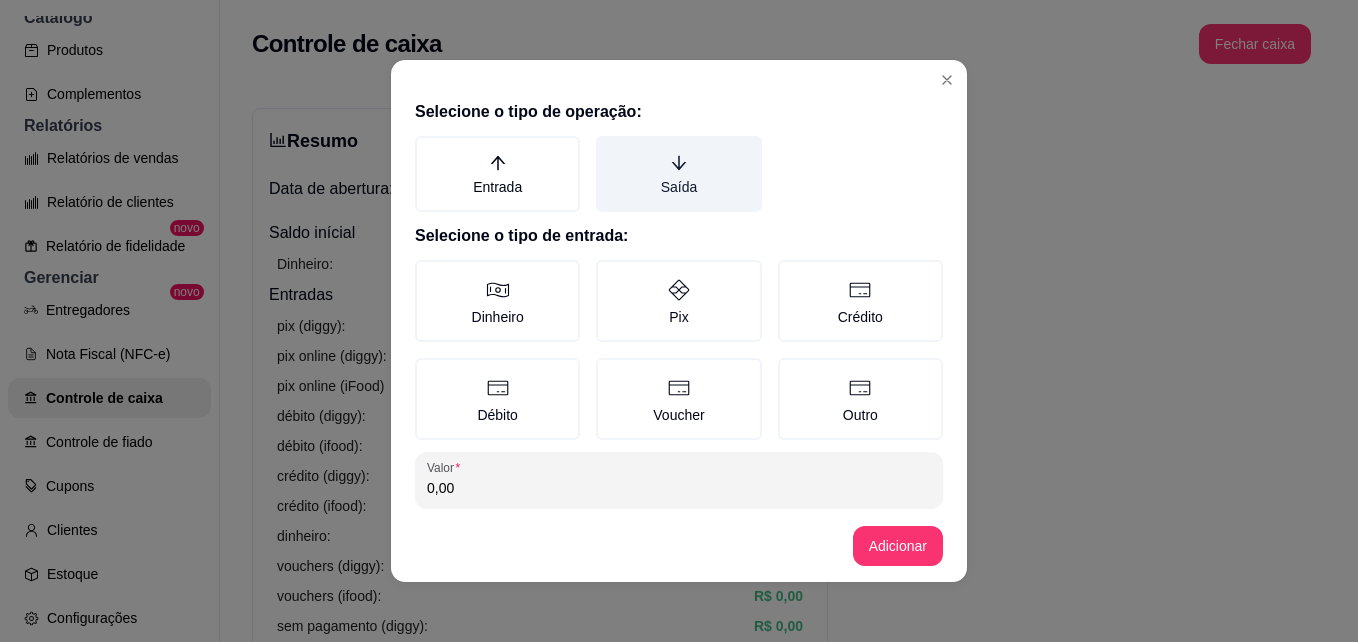 click on "Saída" at bounding box center (678, 174) 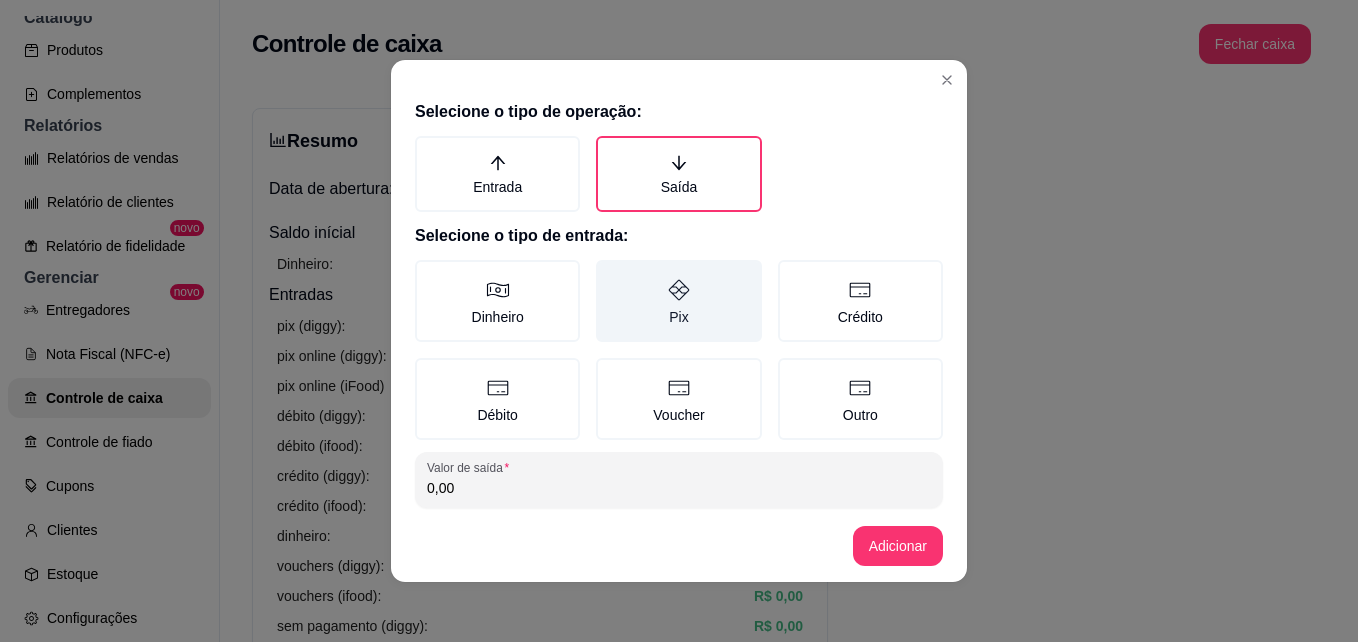 click on "Pix" at bounding box center [678, 301] 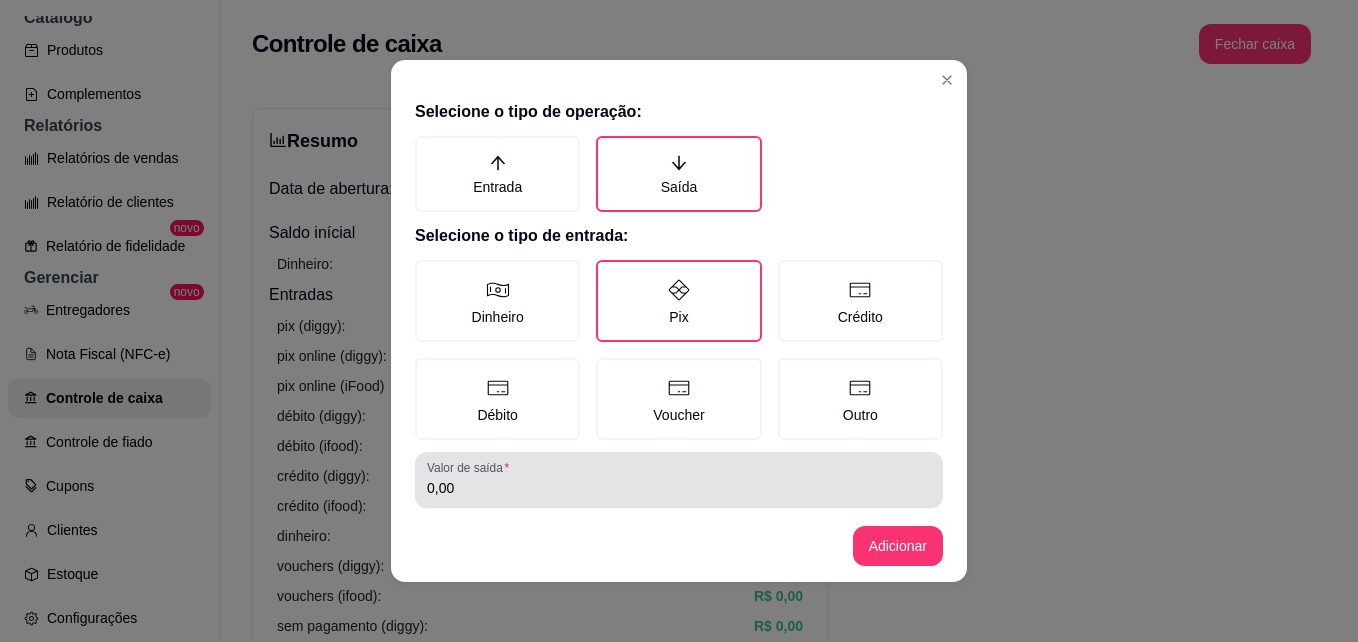 click on "0,00" at bounding box center [679, 480] 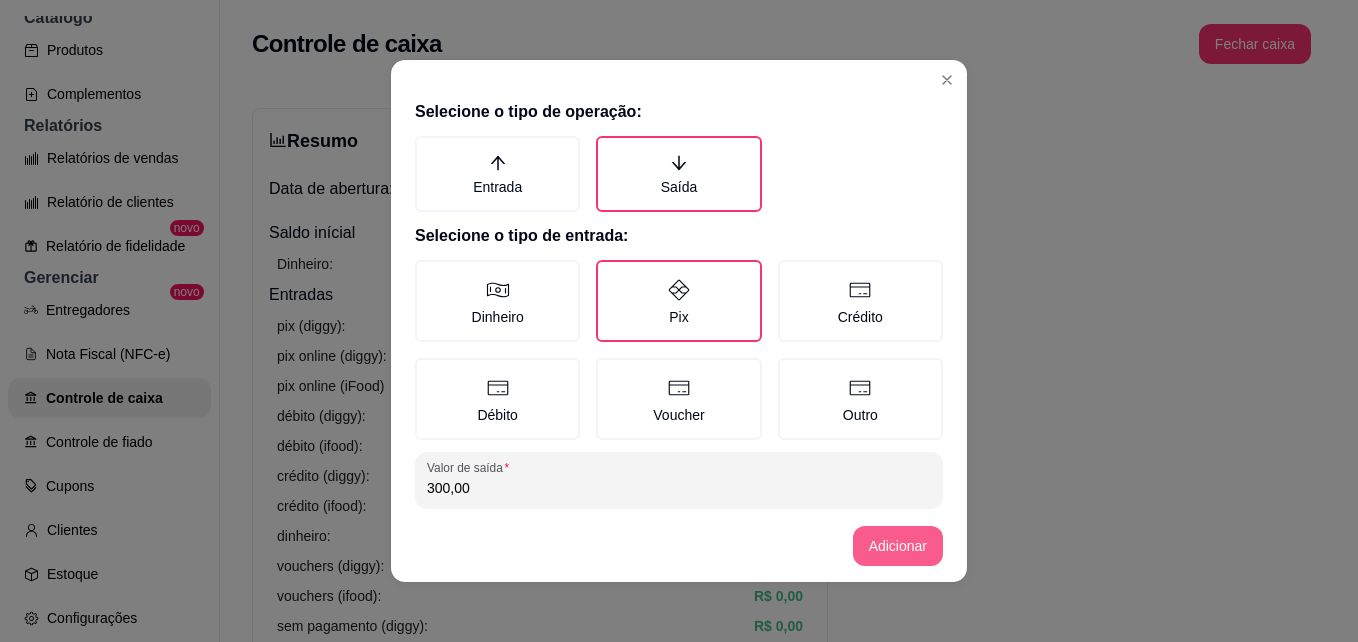 type on "300,00" 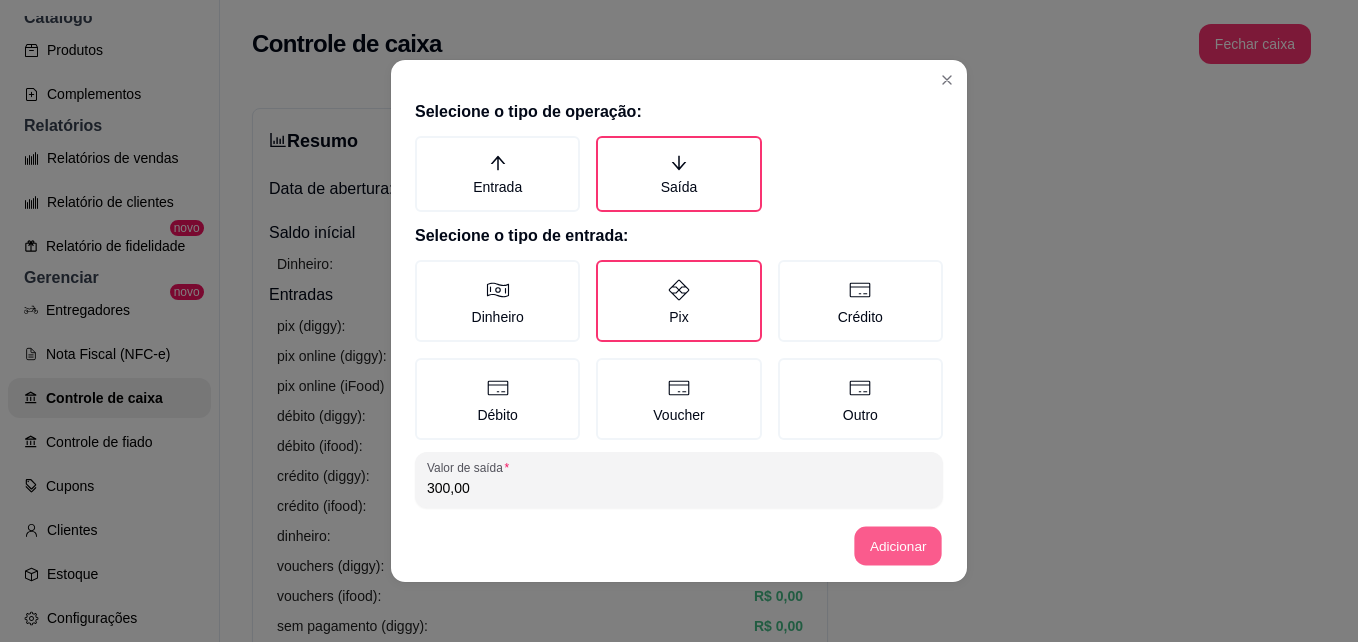 click on "Adicionar" at bounding box center (898, 546) 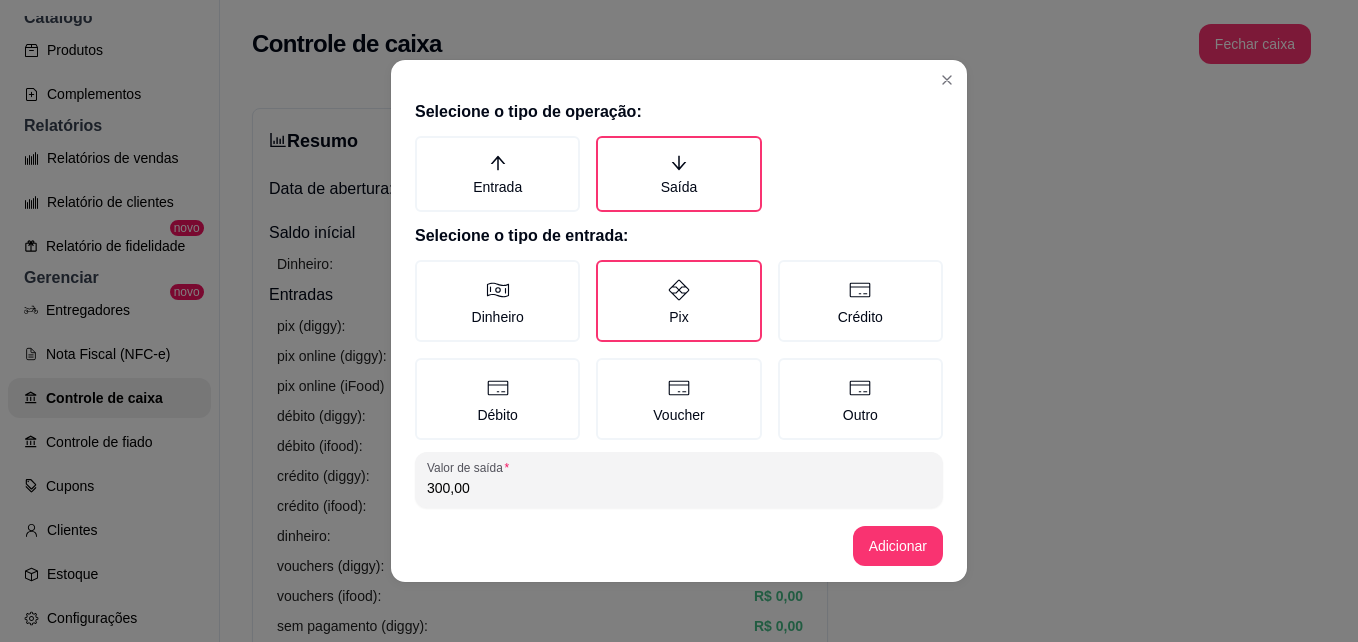 click on "Selecione o tipo de operação: Entrada Saída Selecione o tipo de entrada: Dinheiro Pix Crédito Débito Voucher Outro Valor
de saída 300,00 Observação Campo obrigatório" at bounding box center (679, 301) 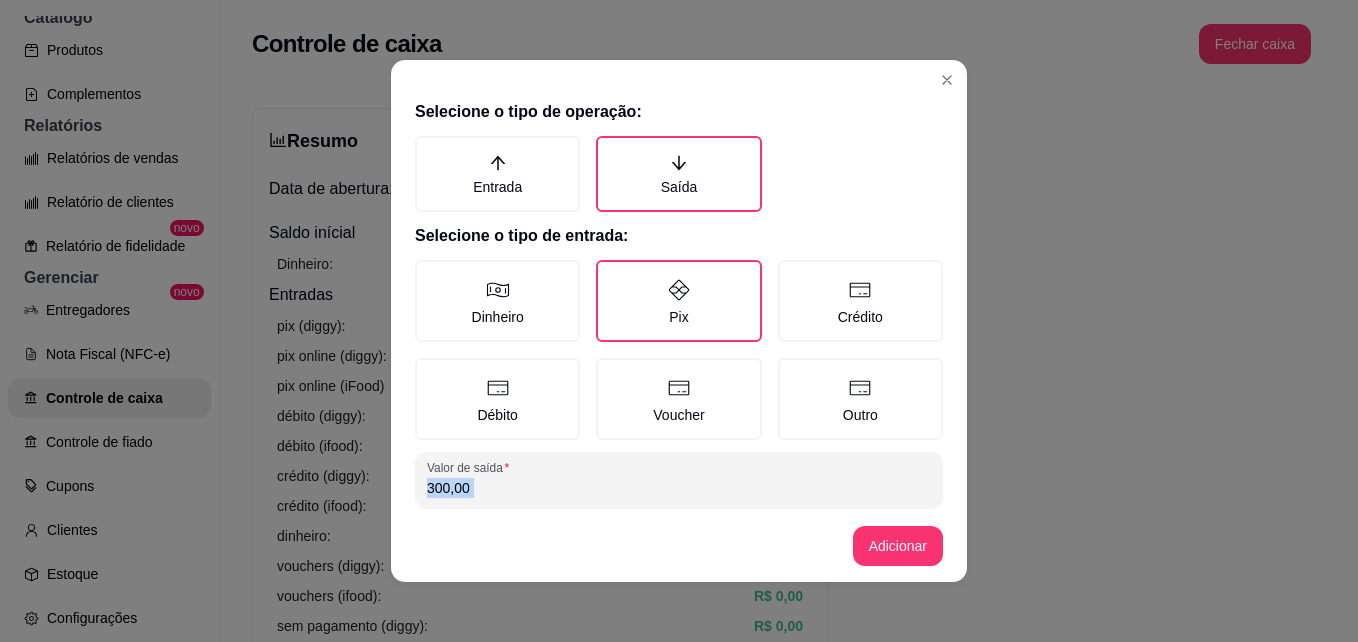 click on "Selecione o tipo de operação: Entrada Saída Selecione o tipo de entrada: Dinheiro Pix Crédito Débito Voucher Outro Valor
de saída 300,00 Observação Campo obrigatório" at bounding box center [679, 301] 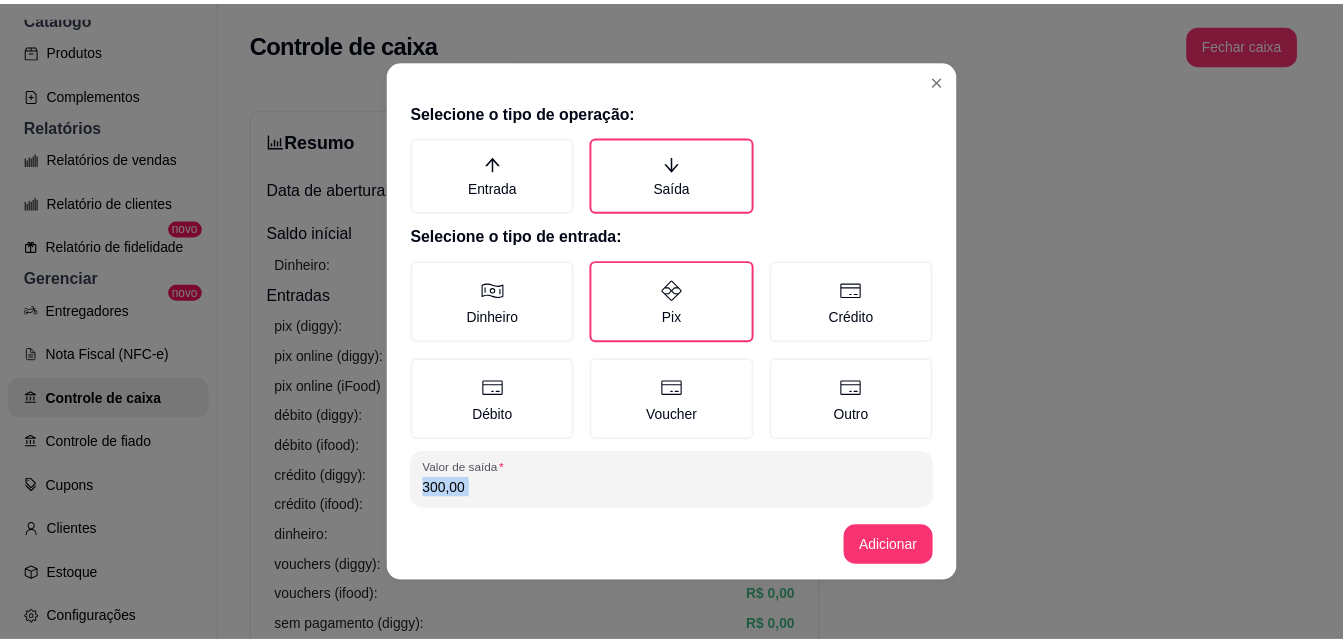 scroll, scrollTop: 106, scrollLeft: 0, axis: vertical 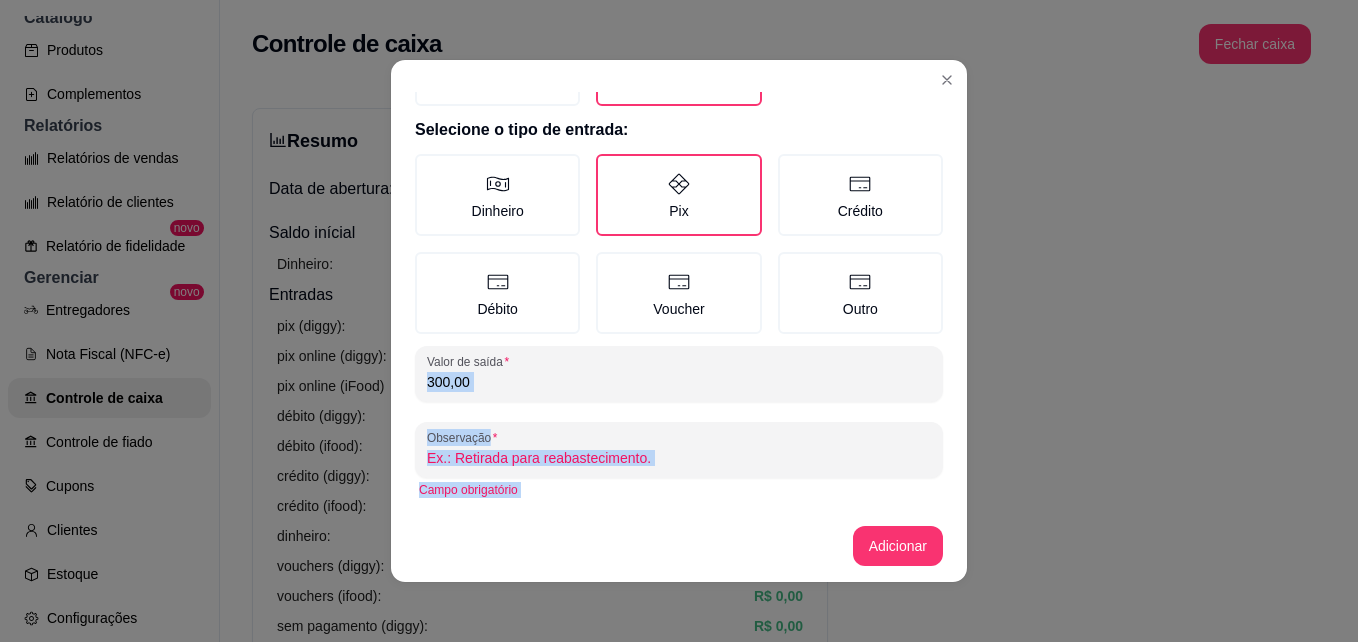 click on "Selecione o tipo de operação: Entrada Saída Selecione o tipo de entrada: Dinheiro Pix Crédito Débito Voucher Outro Valor
de saída 300,00 Observação Campo obrigatório" at bounding box center (679, 301) 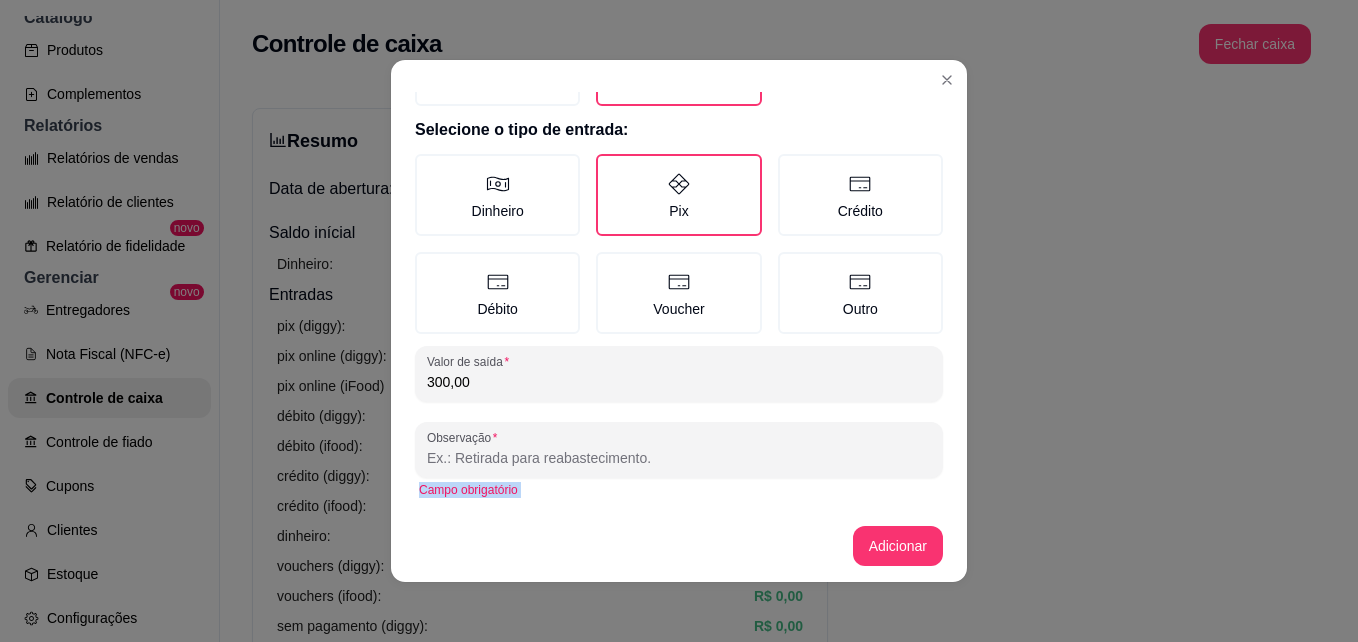 click on "Selecione o tipo de operação: Entrada Saída Selecione o tipo de entrada: Dinheiro Pix Crédito Débito Voucher Outro Valor
de saída 300,00 Observação Campo obrigatório" at bounding box center (679, 301) 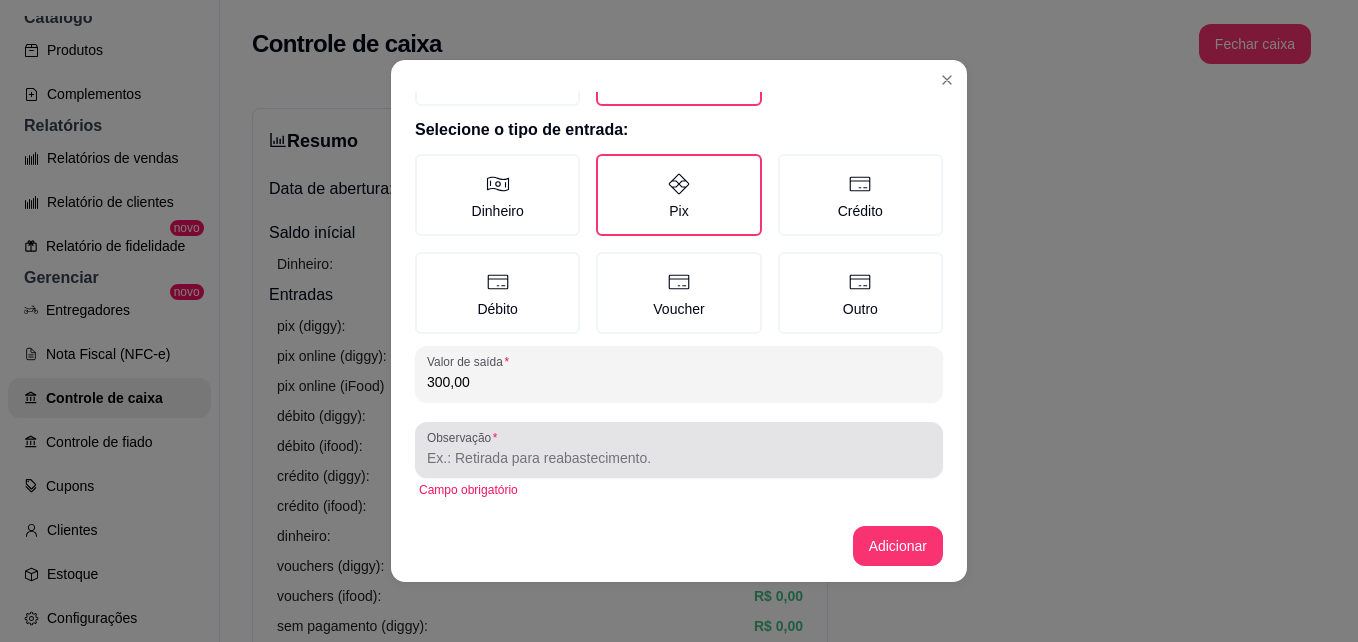 click on "Observação" at bounding box center [679, 458] 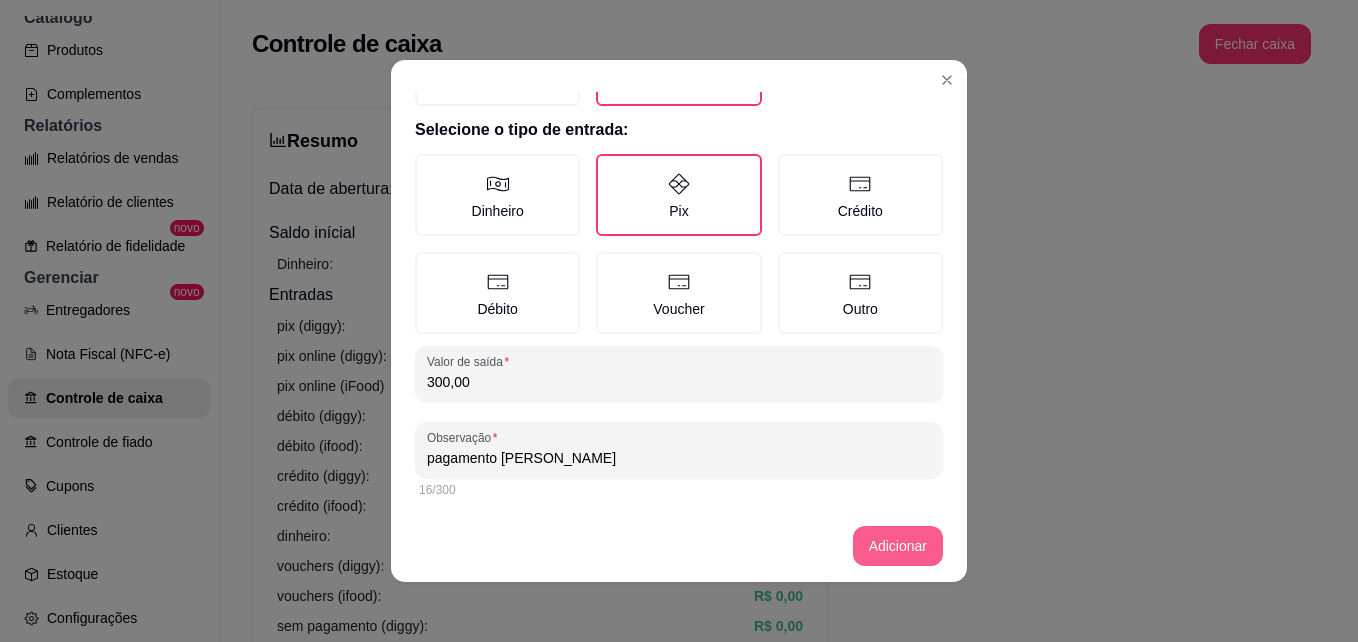 type on "pagamento [PERSON_NAME]" 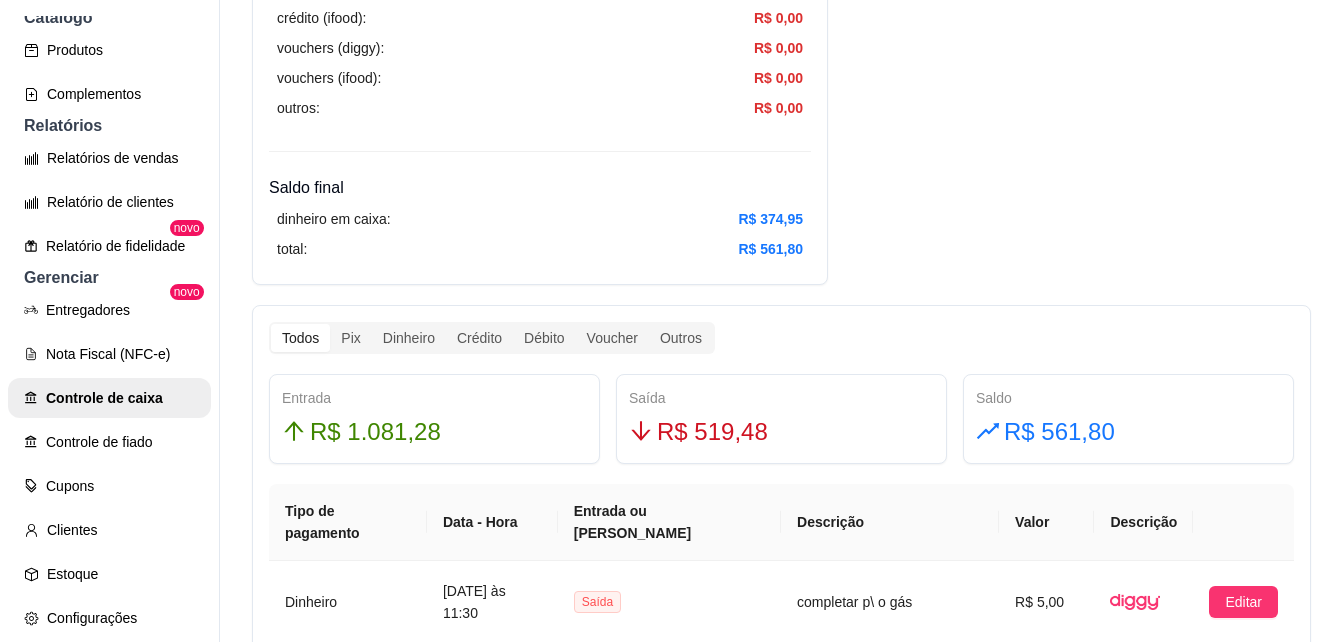 scroll, scrollTop: 920, scrollLeft: 0, axis: vertical 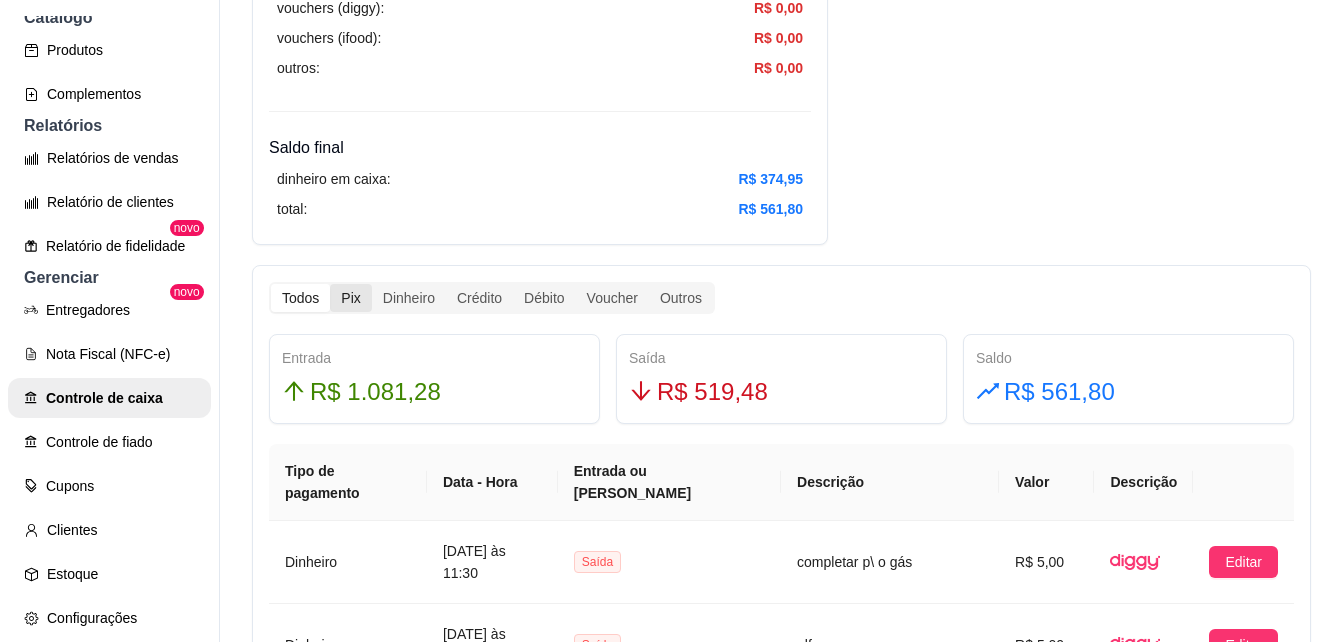 click on "Pix" at bounding box center [350, 298] 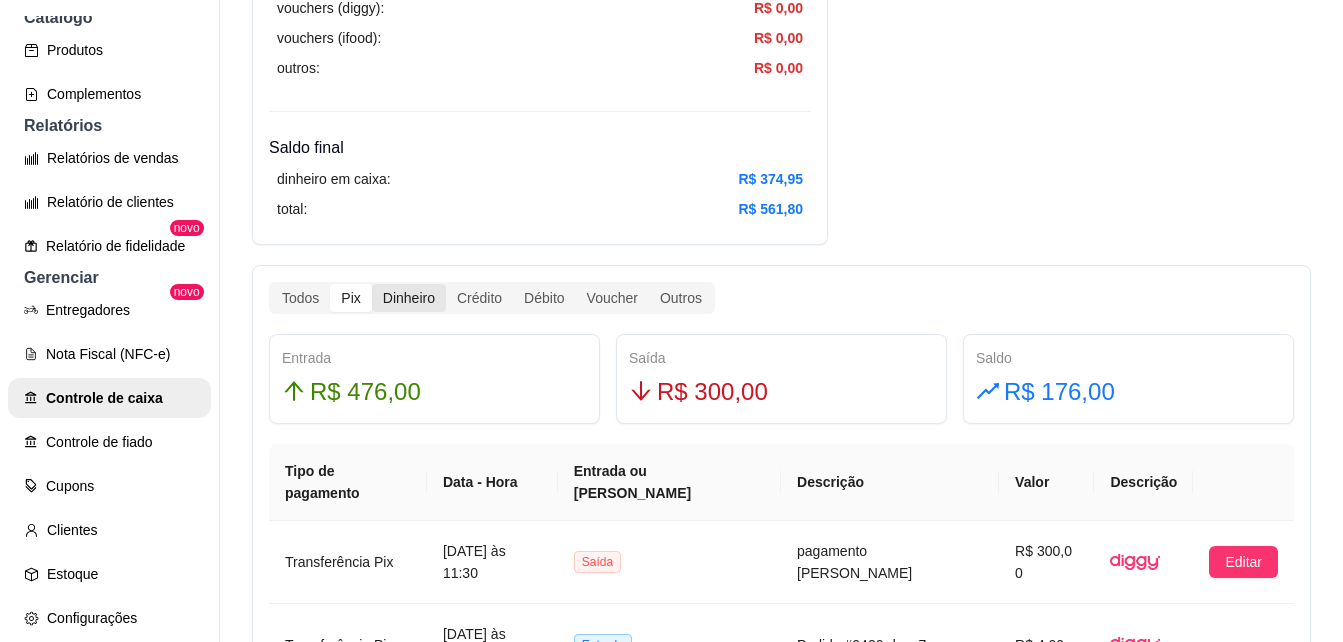 click on "Dinheiro" at bounding box center [409, 298] 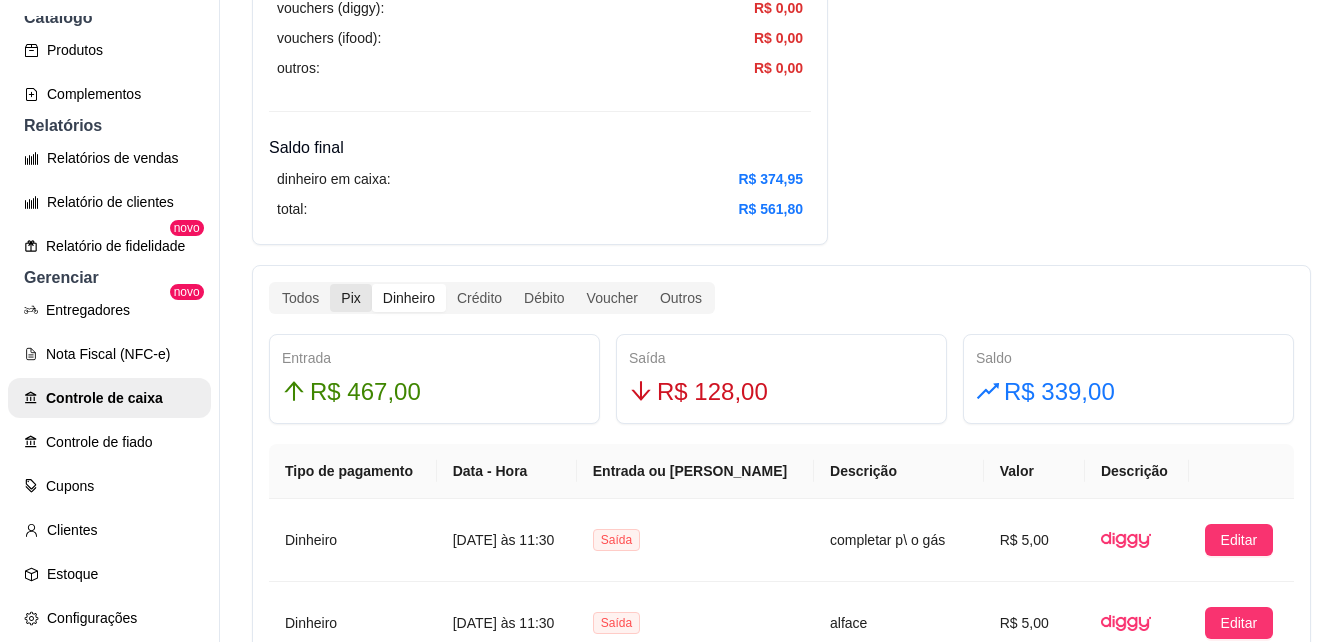 click on "Pix" at bounding box center [350, 298] 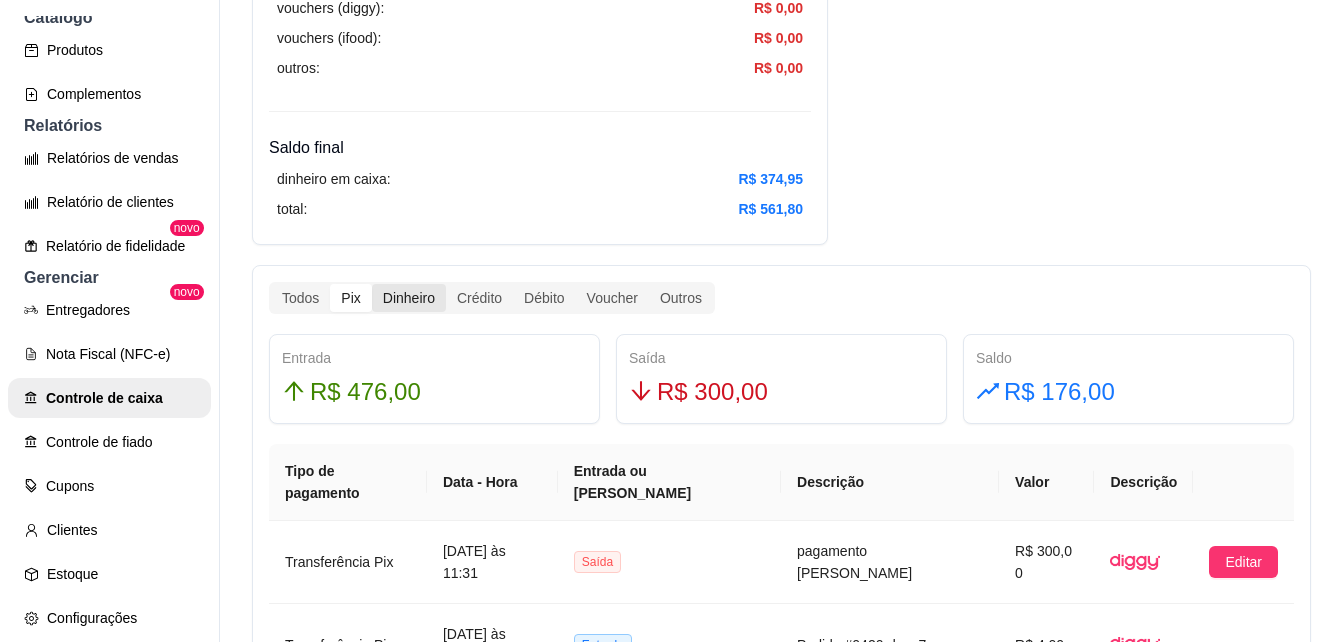 click on "Dinheiro" at bounding box center [409, 298] 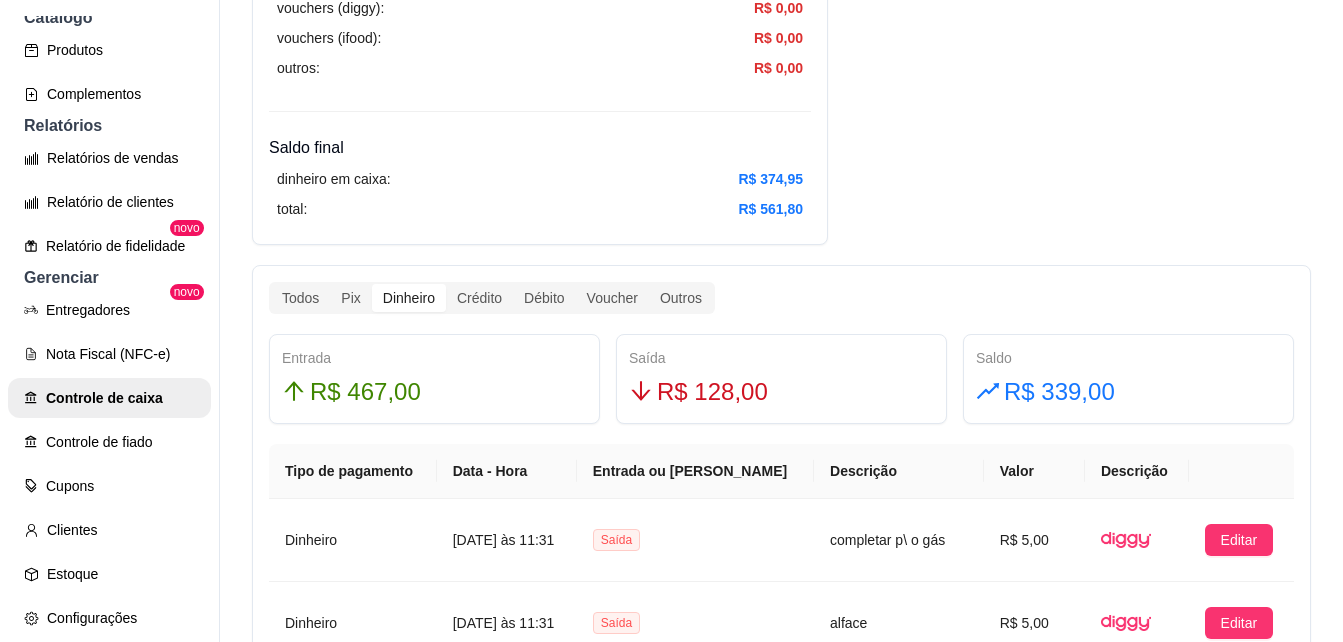 scroll, scrollTop: 922, scrollLeft: 0, axis: vertical 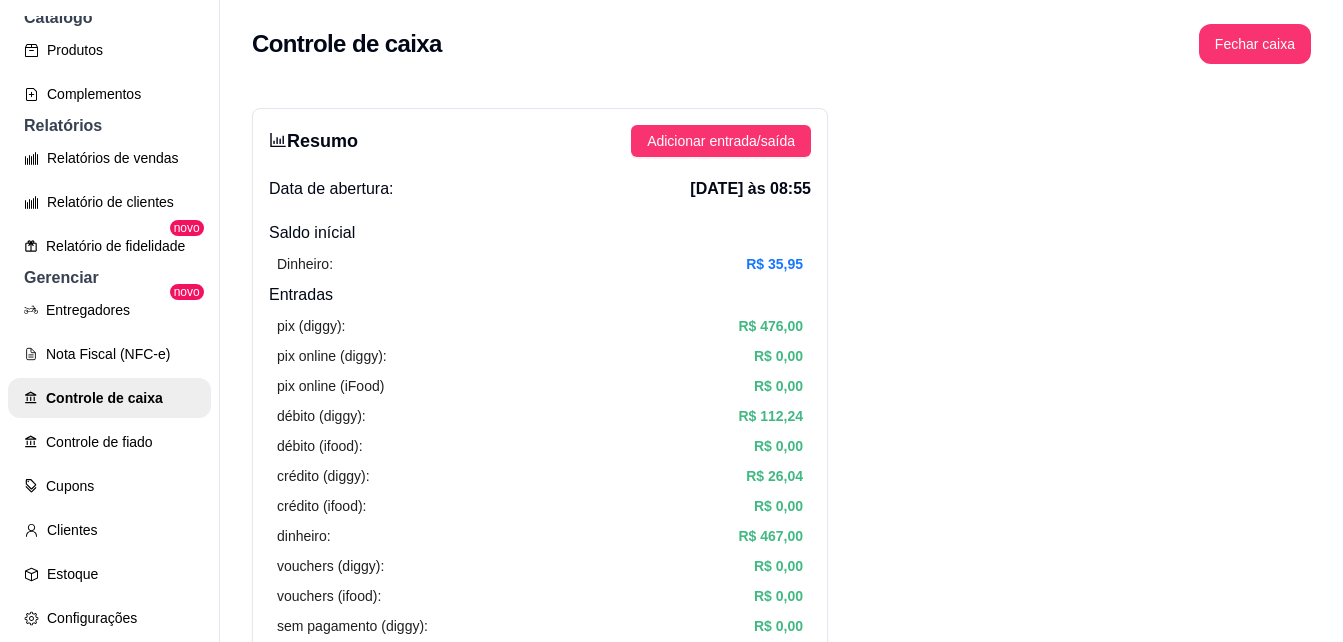 click on "Resumo Adicionar entrada/saída Data de abertura: [DATE] às 08:55 Saldo inícial Dinheiro: R$ 35,95 Entradas pix (diggy): R$ 476,00 pix online (diggy): R$ 0,00 pix online (iFood) R$ 0,00 débito (diggy): R$ 112,24 débito (ifood): R$ 0,00 crédito (diggy): R$ 26,04 crédito (ifood): R$ 0,00 dinheiro: R$ 467,00 vouchers (diggy): R$ 0,00 vouchers (ifood): R$ 0,00 sem pagamento (diggy): R$ 0,00 fiado: R$ 0,00 outros: R$ 0,00 Saídas pix (diggy): R$ 300,00 dinheiro: R$ 128,00 débito (diggy): R$ 91,48 débito (ifood): R$ 0,00 crédito (diggy): R$ 0,00 crédito (ifood): R$ 0,00 vouchers (diggy): R$ 0,00 vouchers (ifood): R$ 0,00 outros: R$ 0,00 Saldo final dinheiro em caixa: R$ 374,95 total: R$ 561,80 Todos Pix Dinheiro Crédito Débito Voucher Outros Entrada R$ 467,00 Saída R$ 128,00 Saldo R$ 339,00 Tipo de pagamento Data - Hora Entrada ou Saída Descrição Valor Descrição Dinheiro [DATE] às 11:32 Saída completar p\ o gás  R$ 5,00 Editar [PERSON_NAME]" at bounding box center (781, 1612) 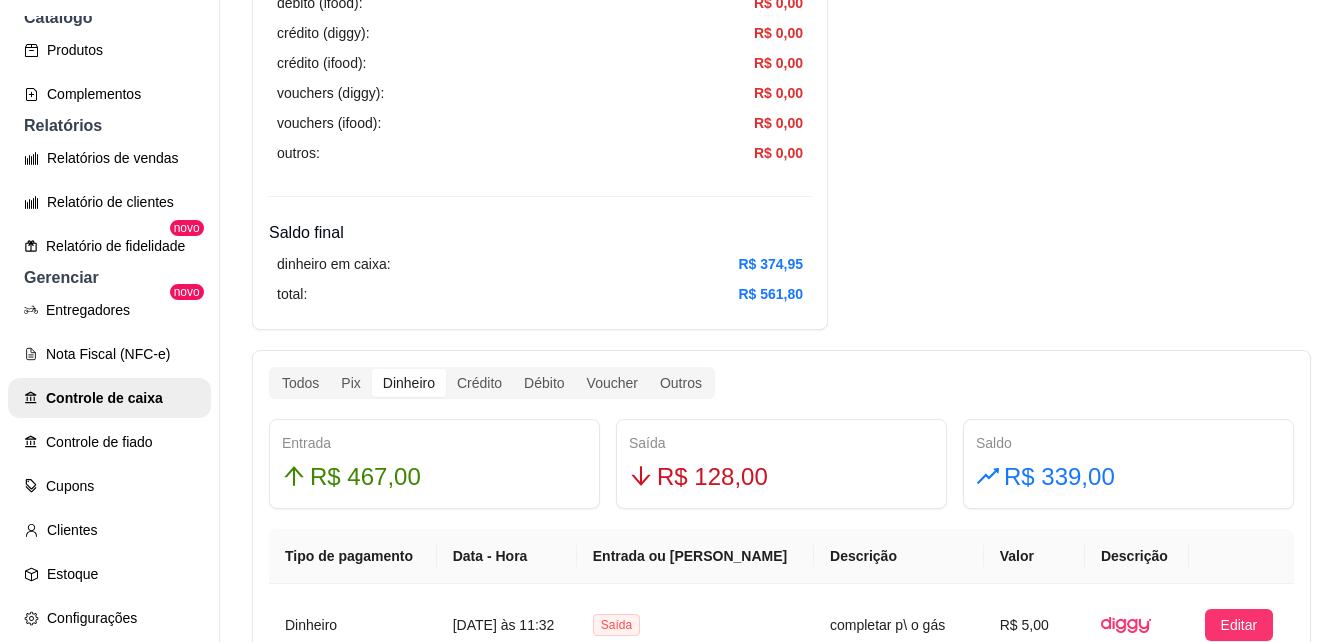 scroll, scrollTop: 853, scrollLeft: 0, axis: vertical 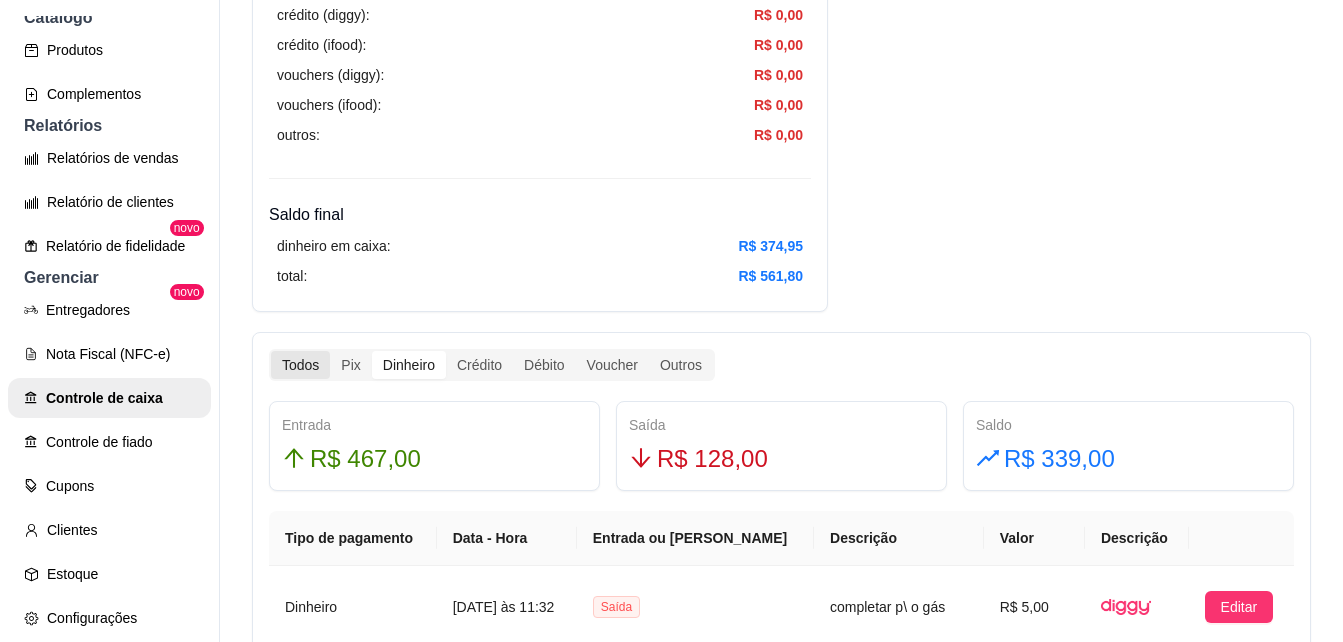 click on "Todos" at bounding box center (300, 365) 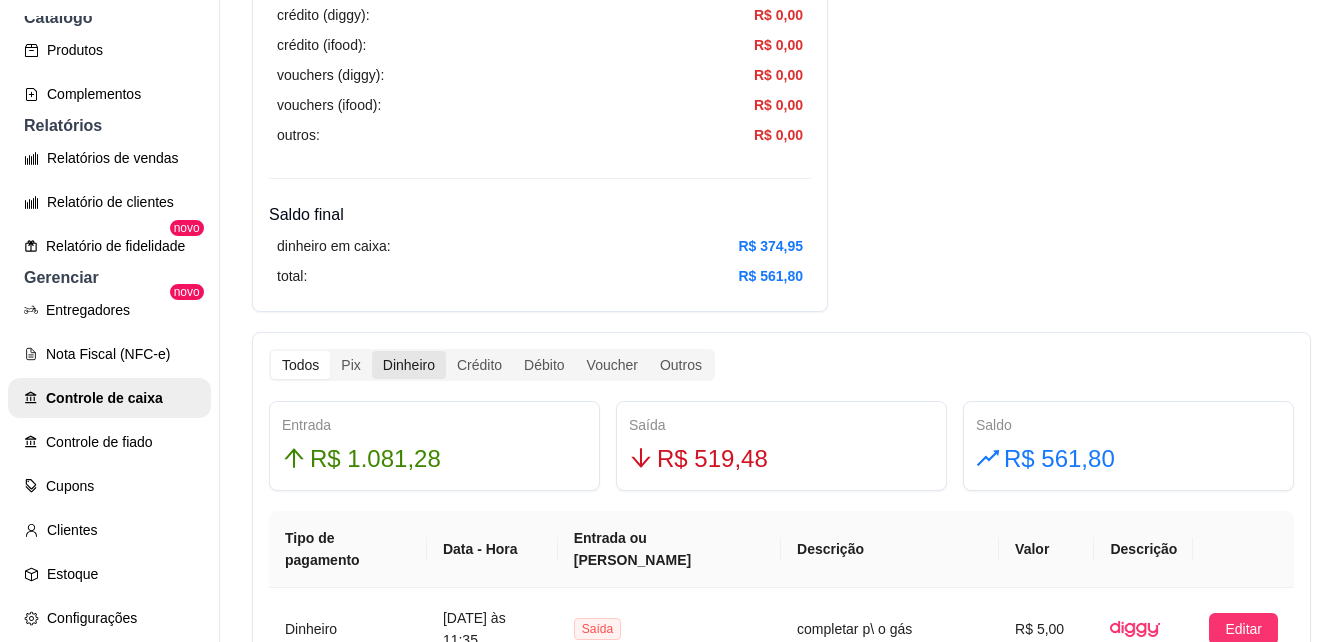 click on "Dinheiro" at bounding box center [409, 365] 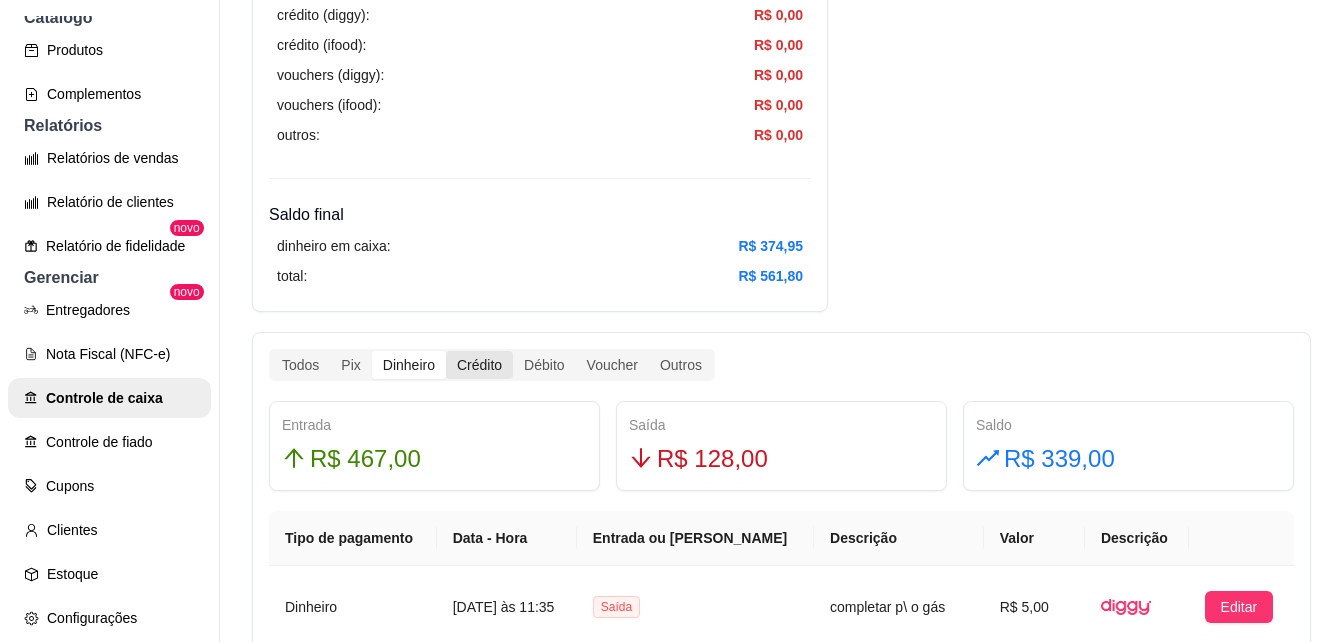 click on "Crédito" at bounding box center [479, 365] 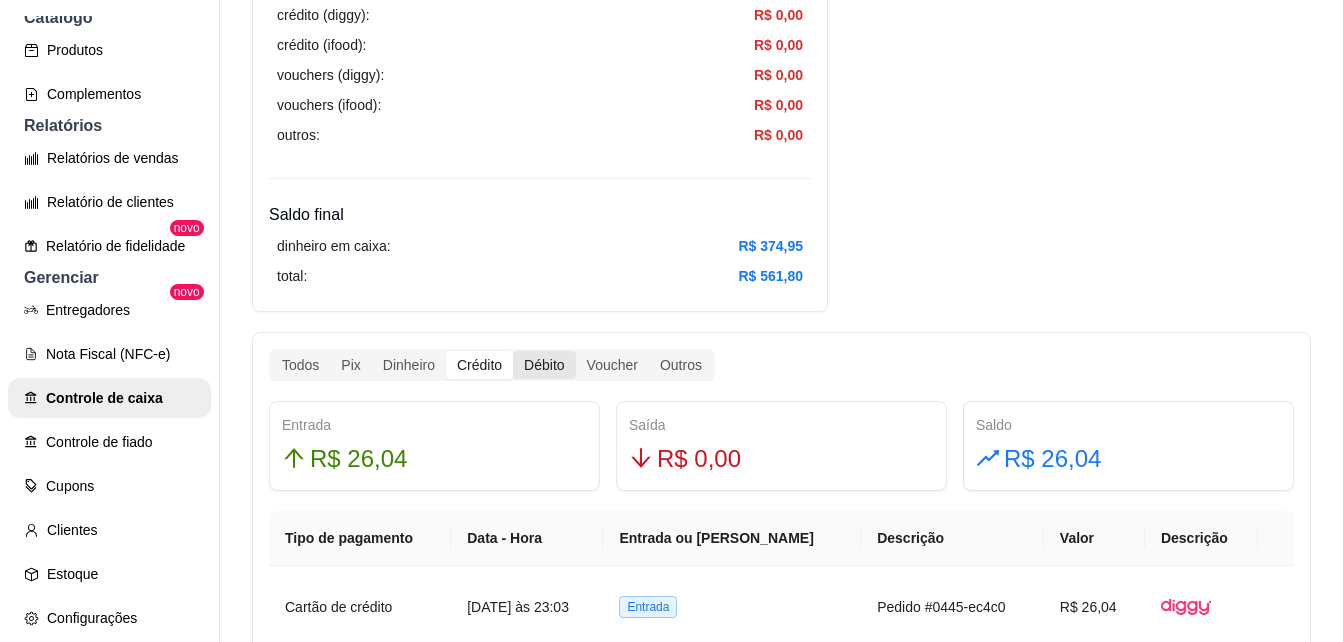 click on "Débito" at bounding box center (544, 365) 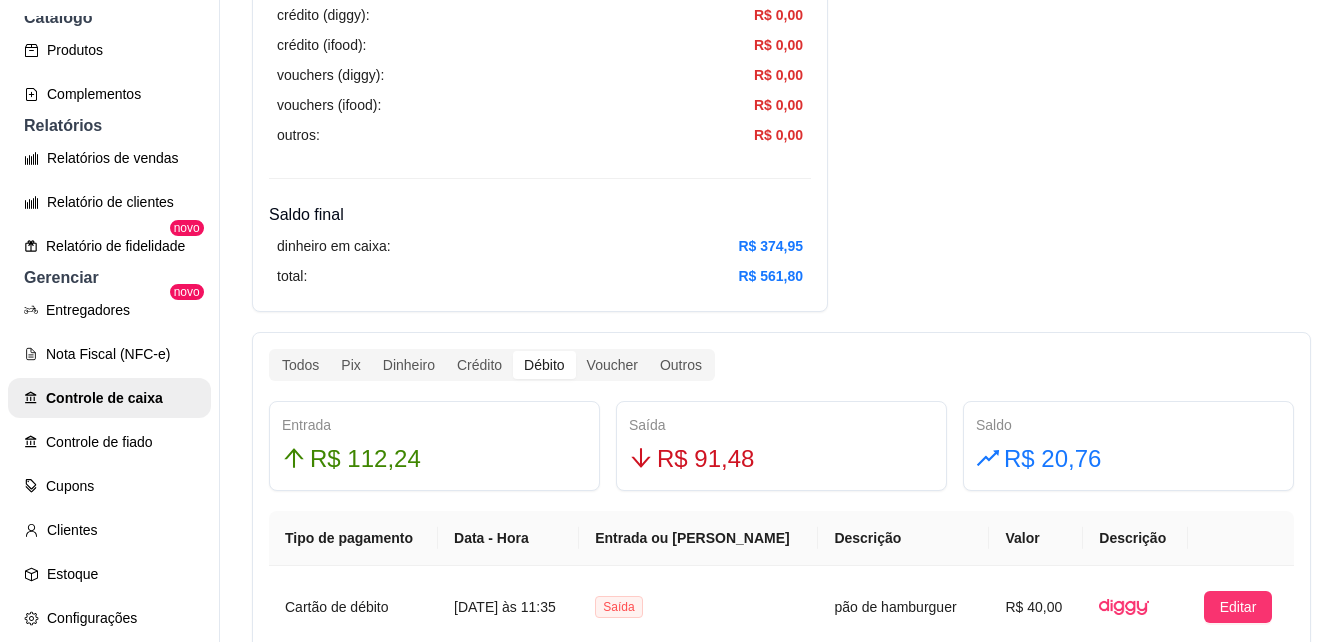 click on "Débito" at bounding box center (544, 365) 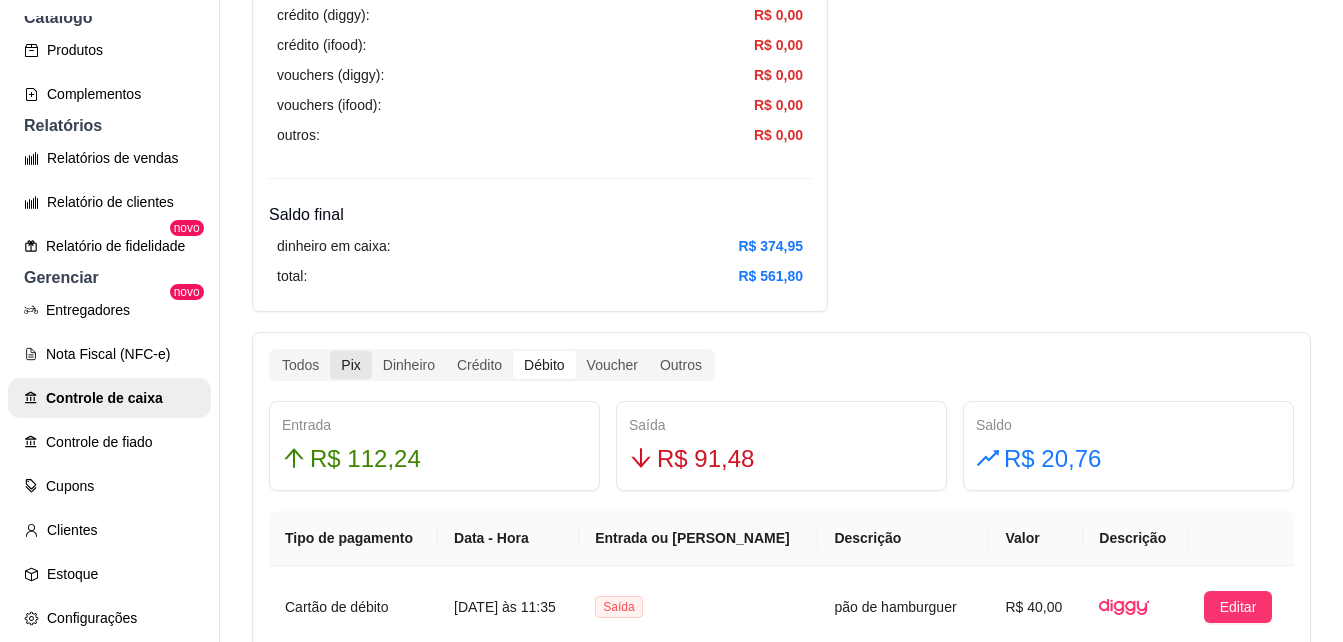 click on "Pix" at bounding box center (350, 365) 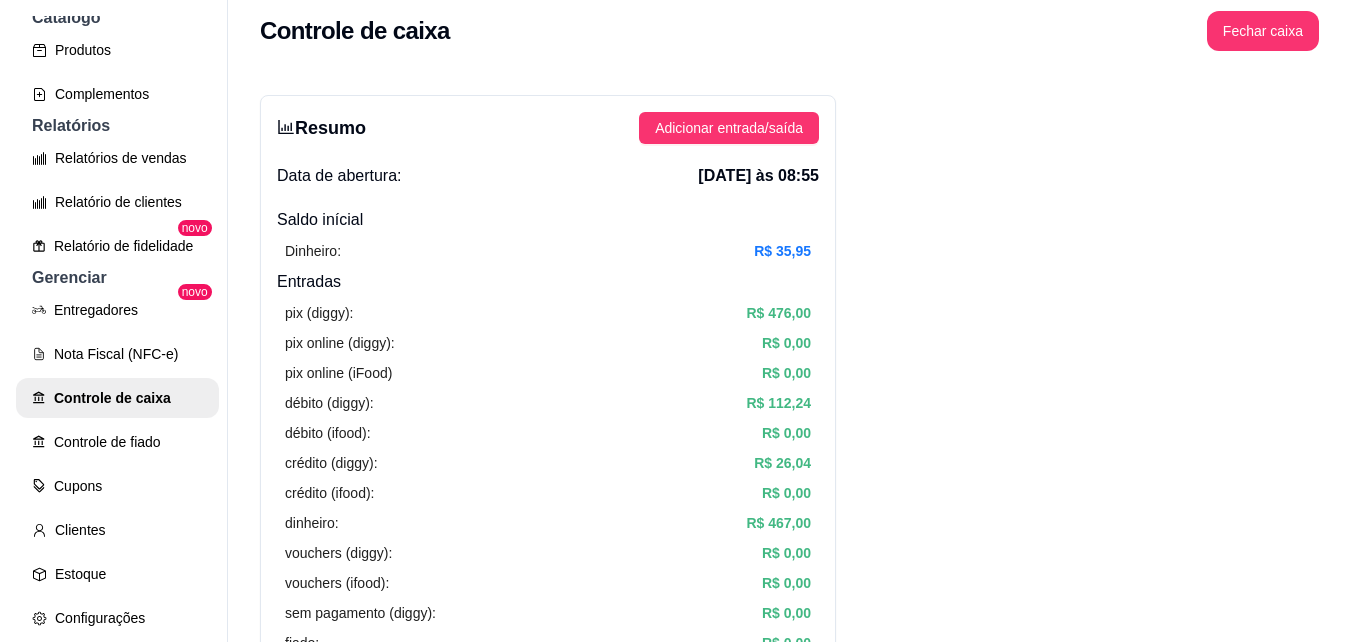 scroll, scrollTop: 0, scrollLeft: 0, axis: both 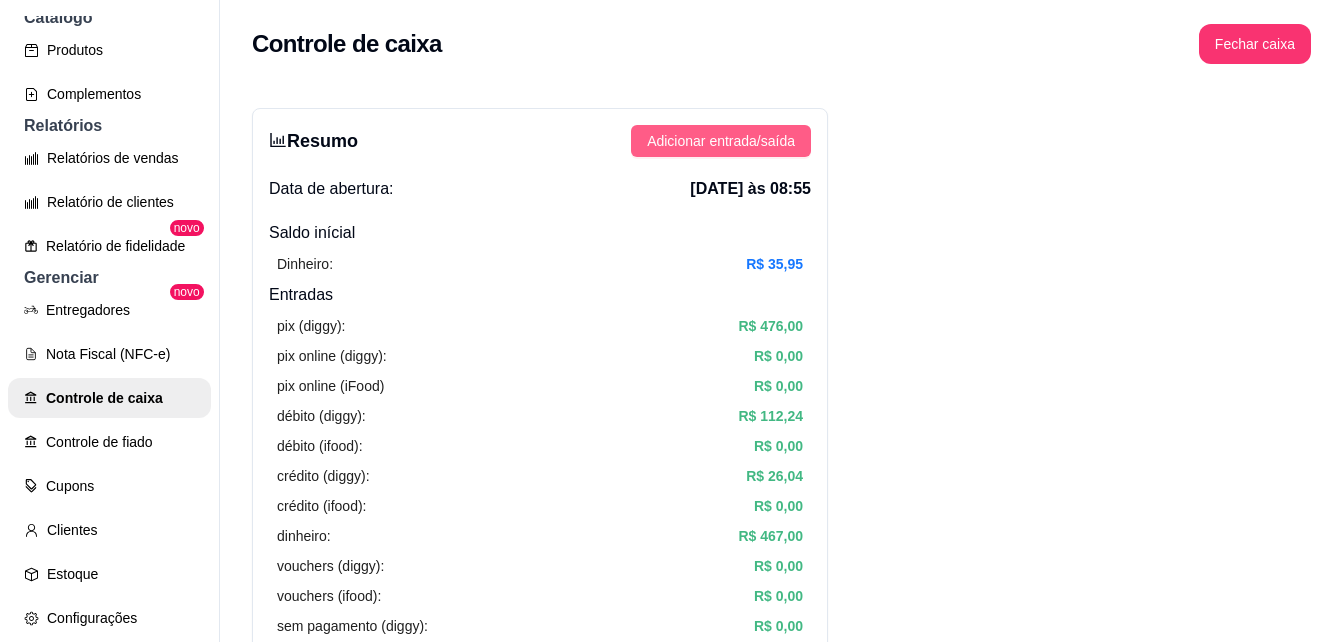 click on "Adicionar entrada/saída" at bounding box center (721, 141) 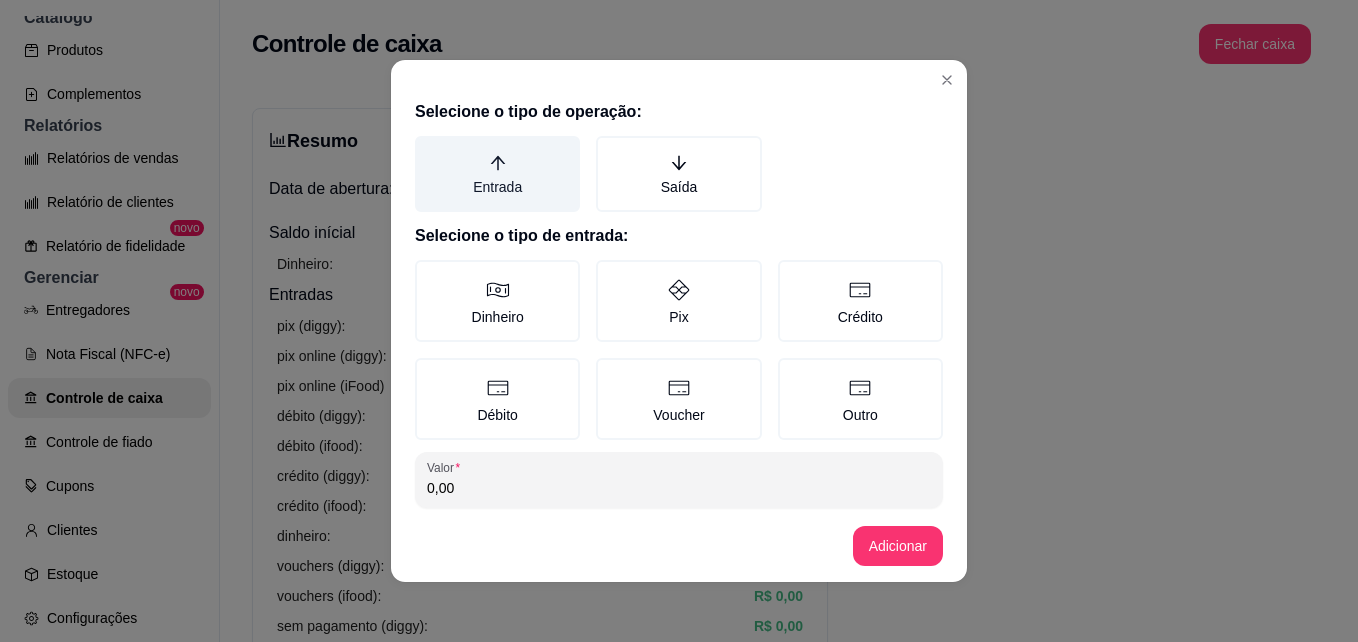 click on "Entrada" at bounding box center (497, 174) 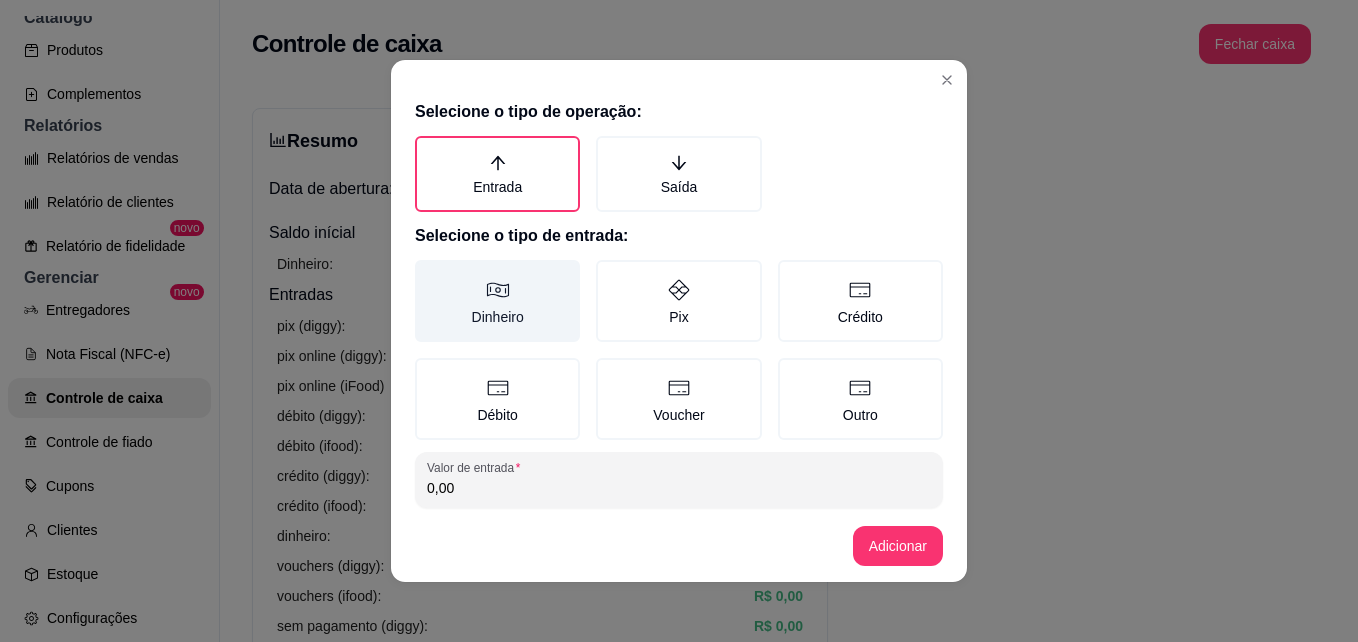 click 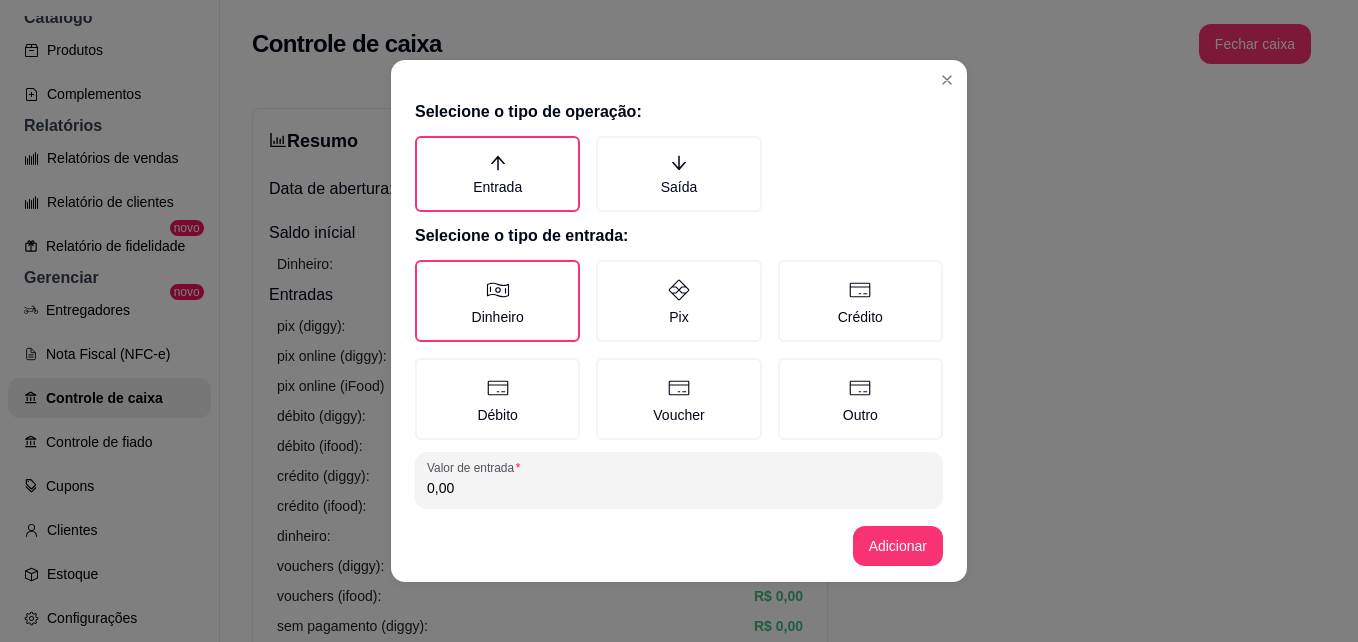 click on "0,00" at bounding box center [679, 488] 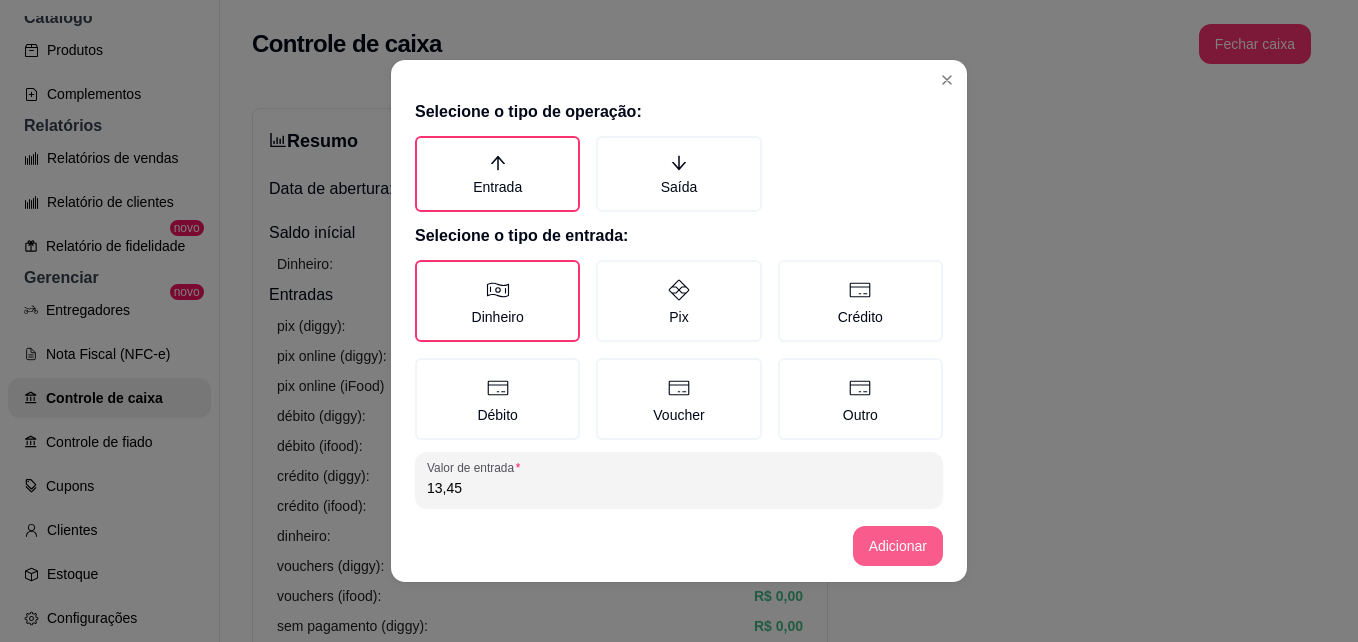 type on "13,45" 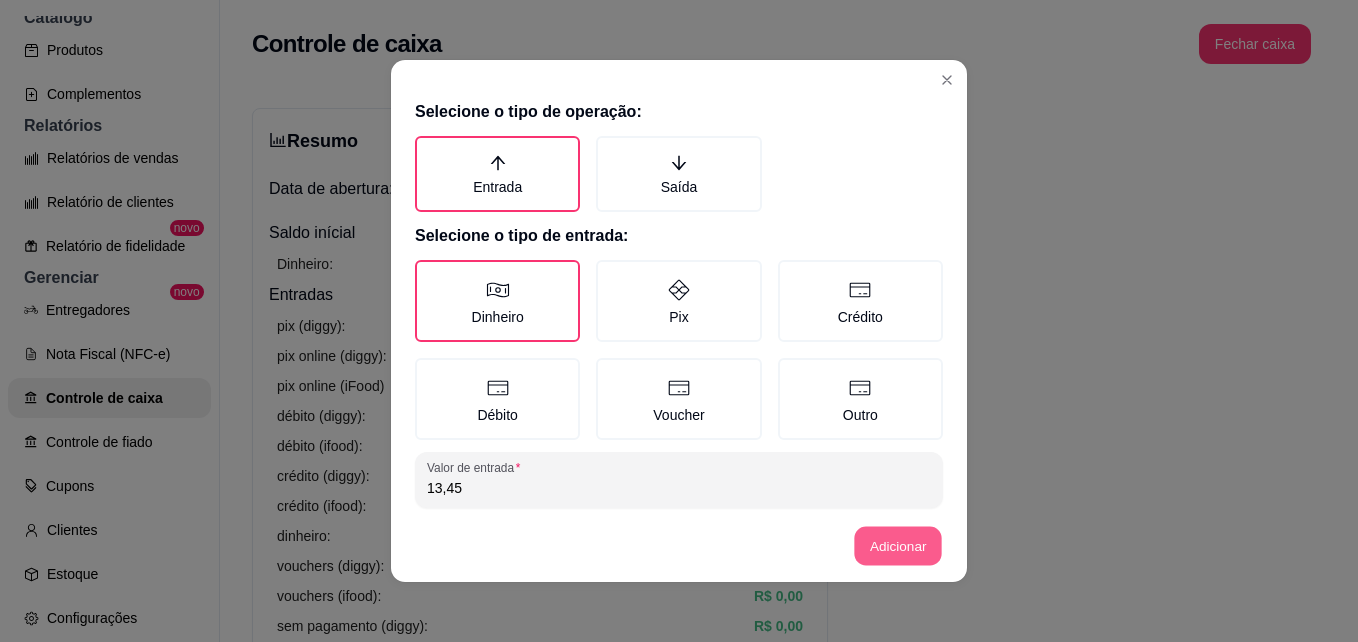 click on "Adicionar" at bounding box center (898, 546) 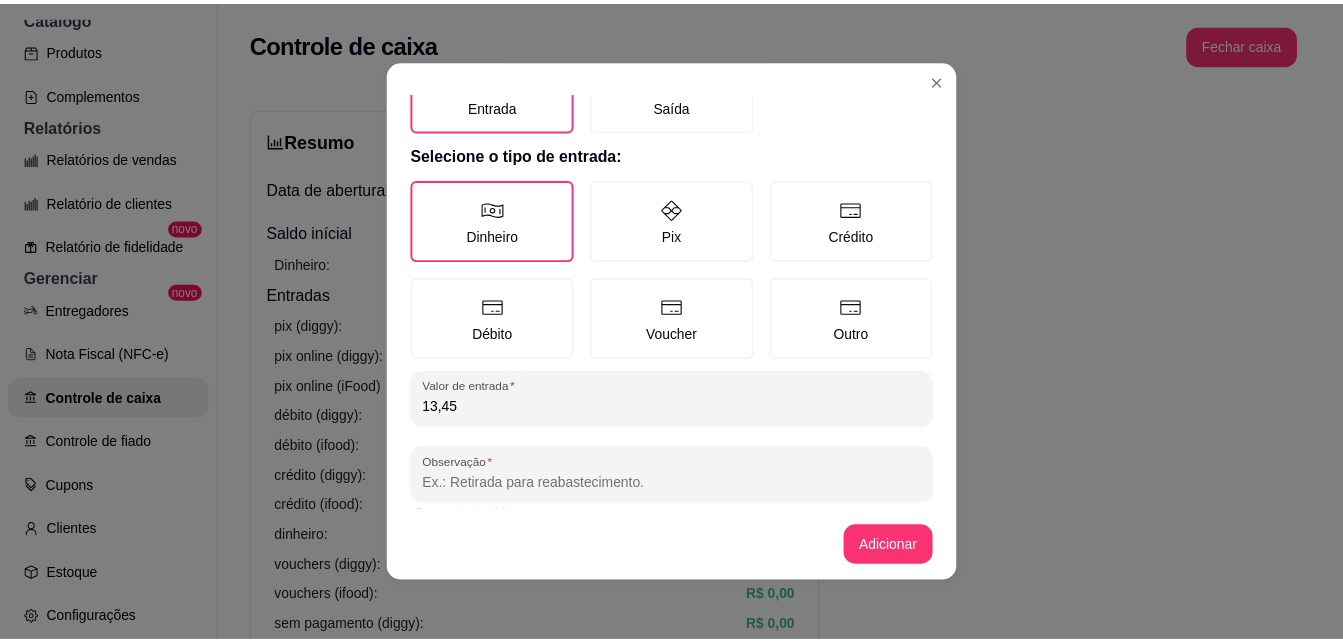 scroll, scrollTop: 106, scrollLeft: 0, axis: vertical 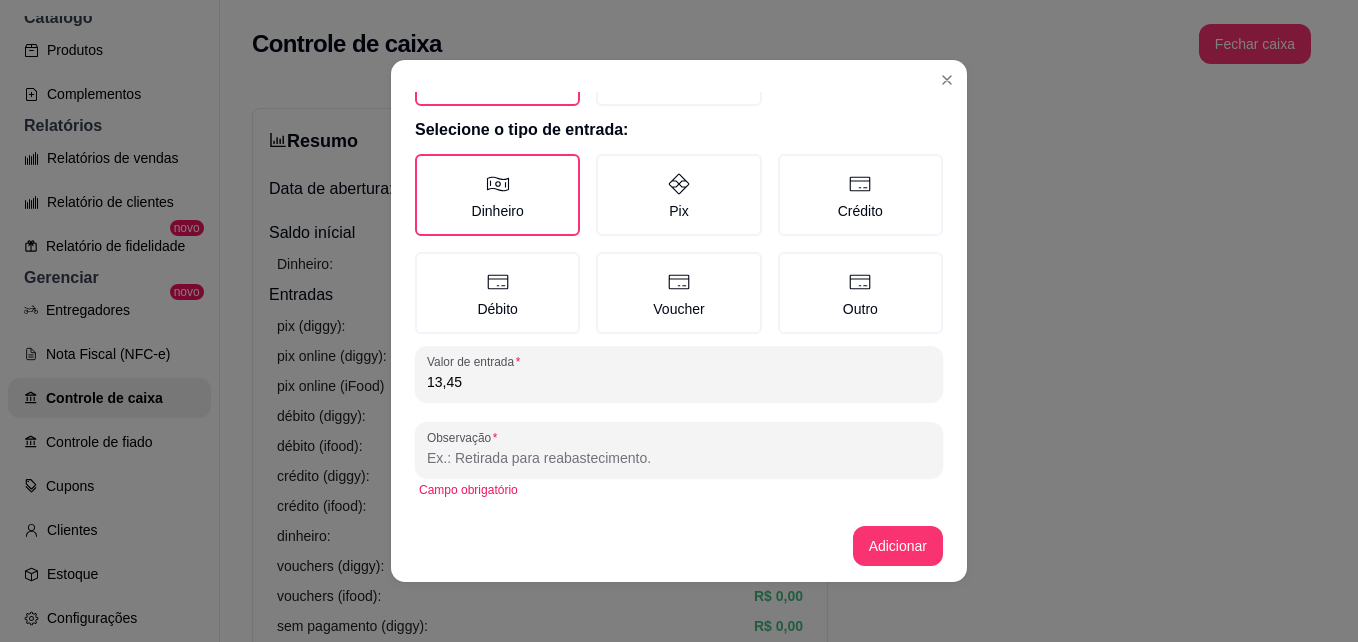 click on "Observação" at bounding box center (679, 458) 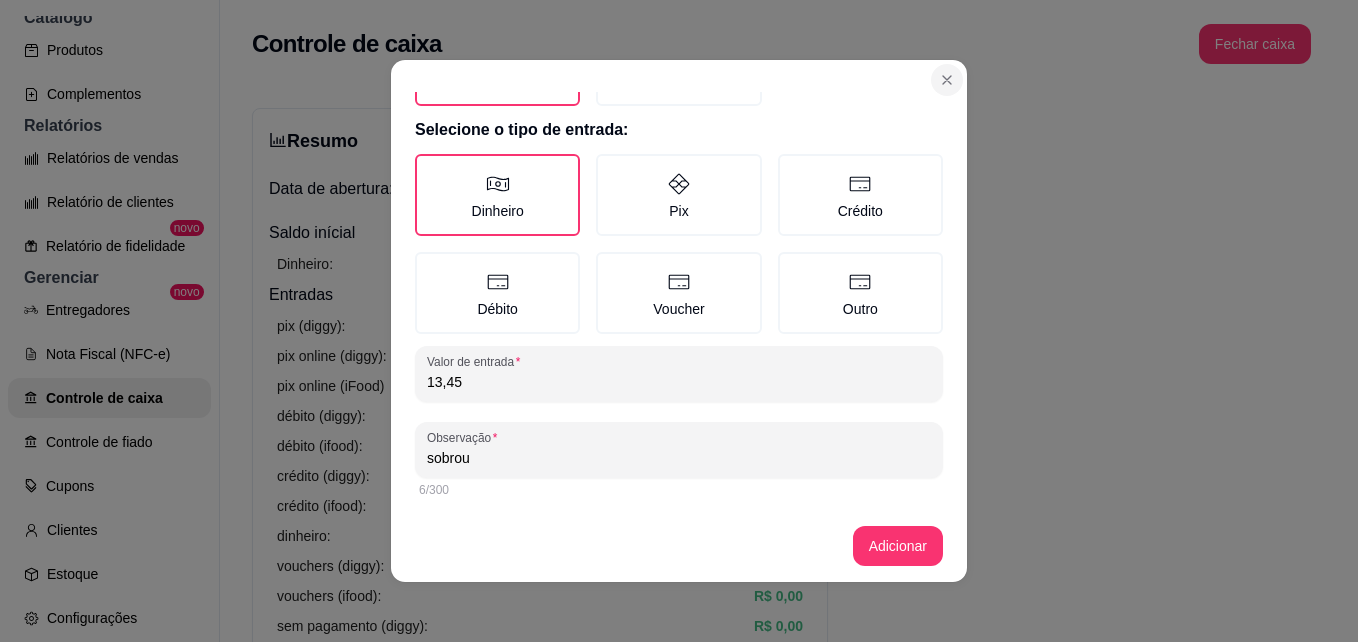 type on "sobrou" 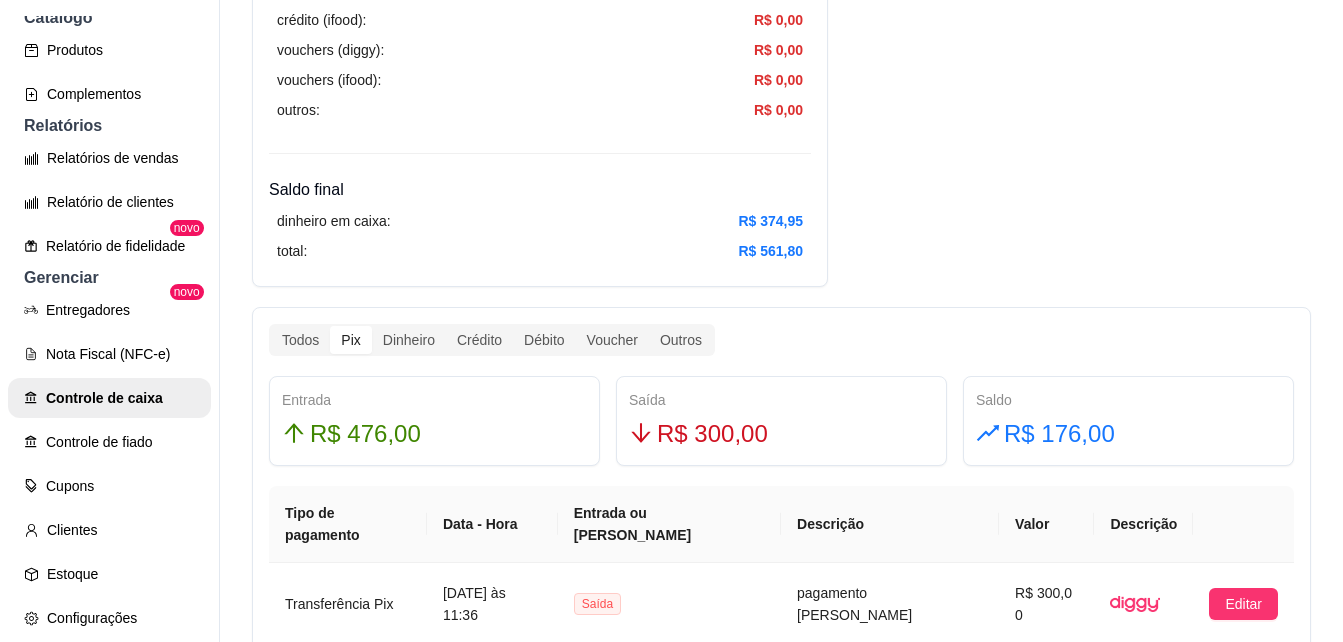 scroll, scrollTop: 880, scrollLeft: 0, axis: vertical 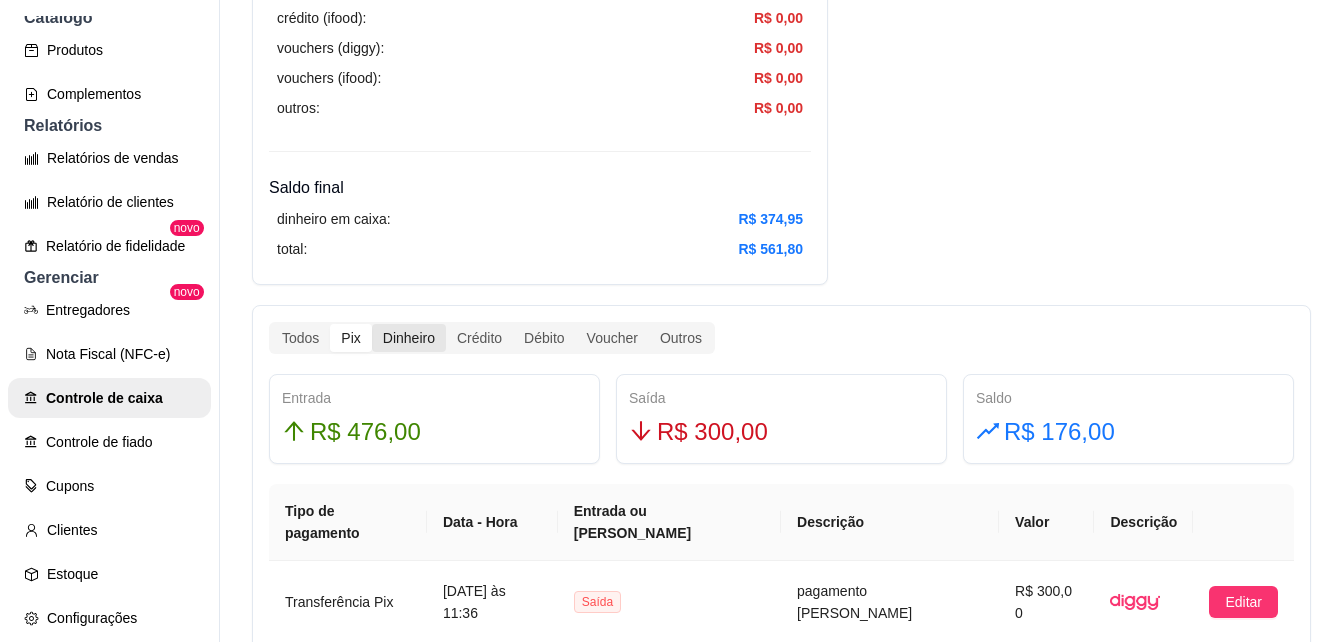 click on "Dinheiro" at bounding box center [409, 338] 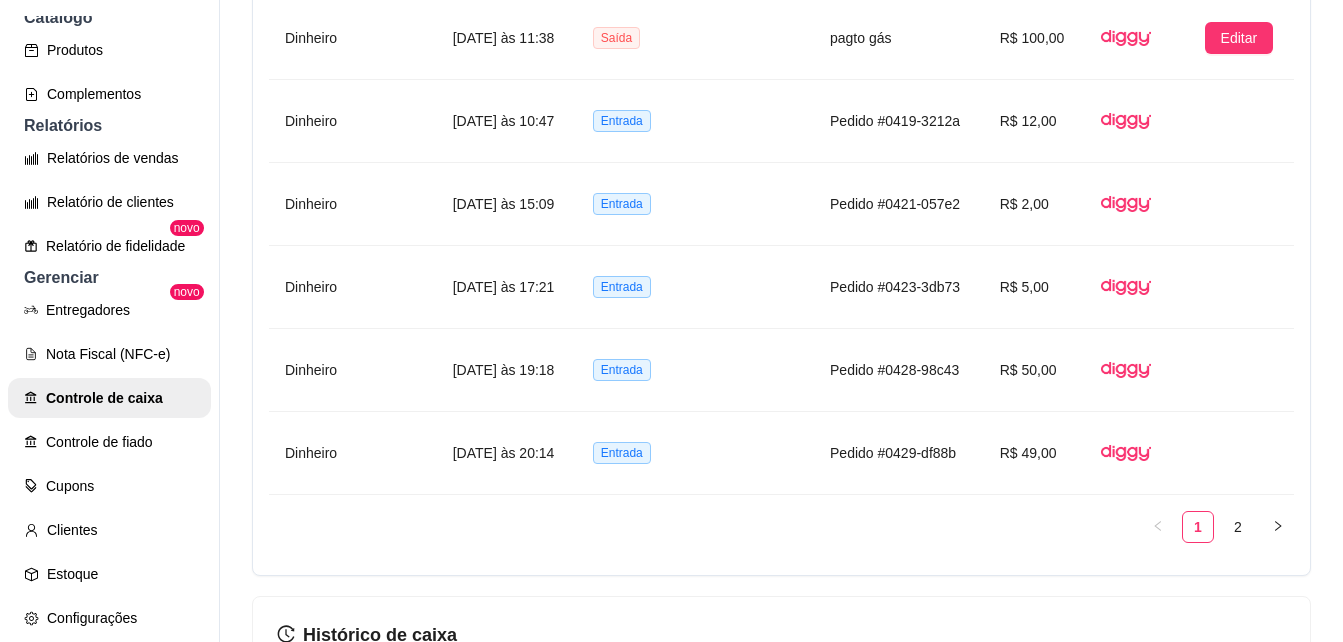 scroll, scrollTop: 1773, scrollLeft: 0, axis: vertical 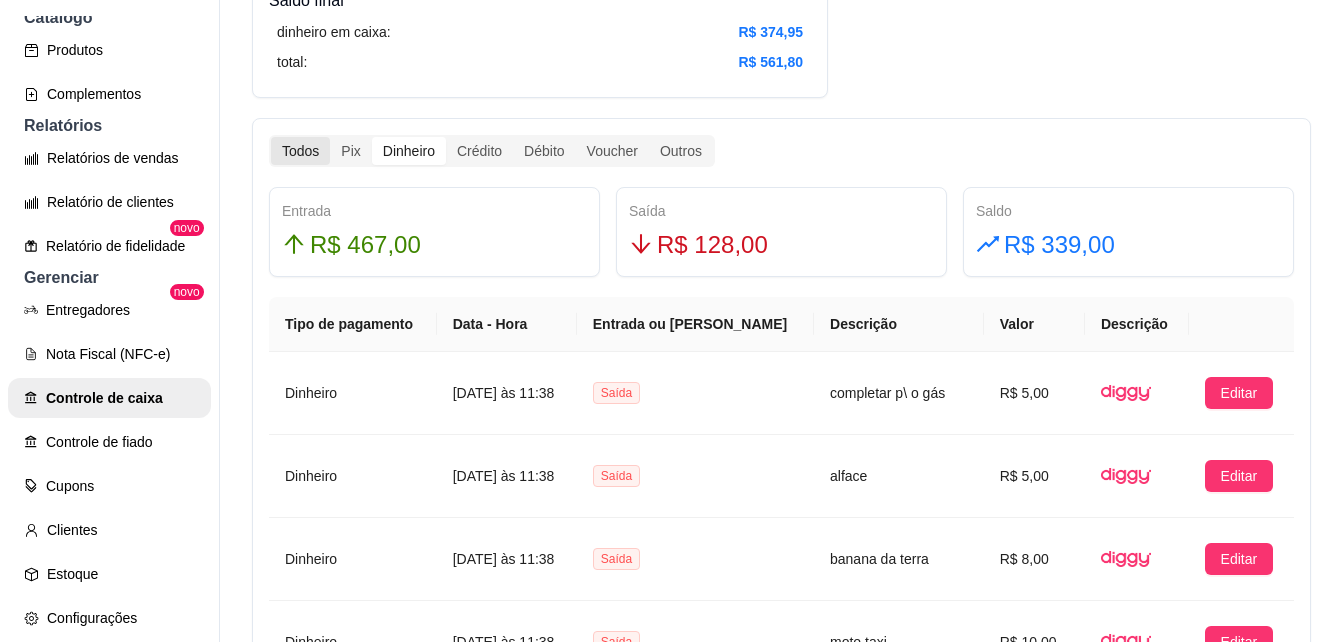 click on "Todos" at bounding box center [300, 151] 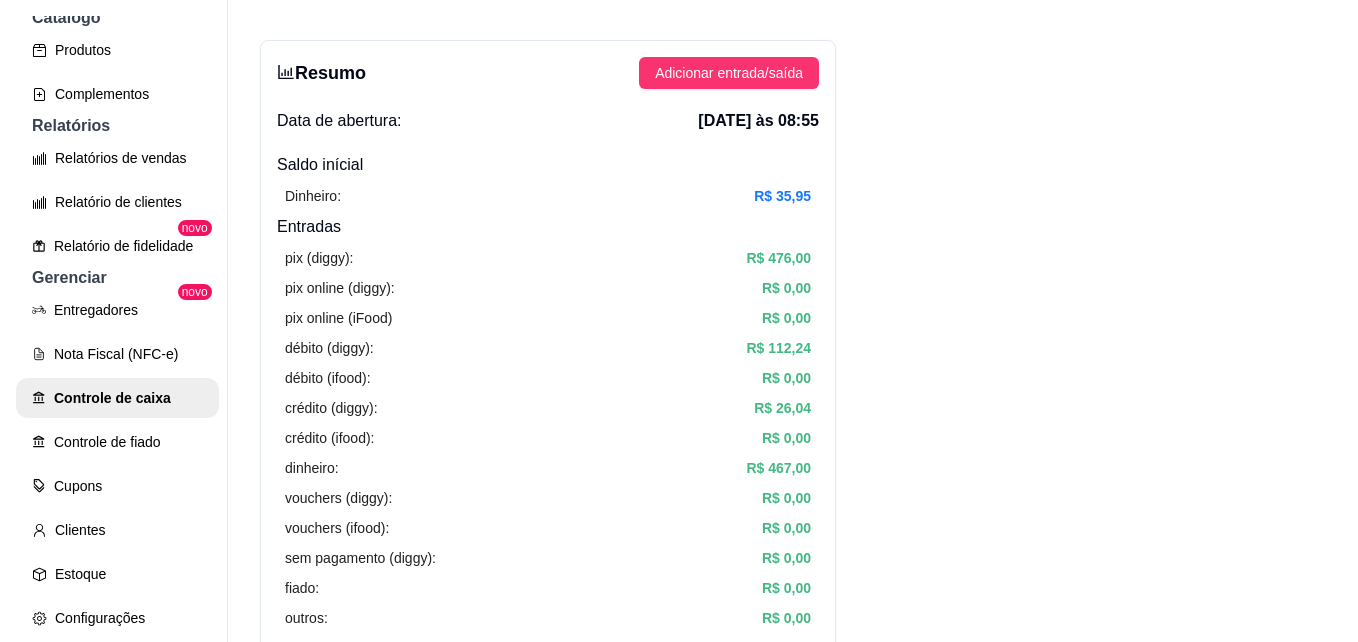 scroll, scrollTop: 0, scrollLeft: 0, axis: both 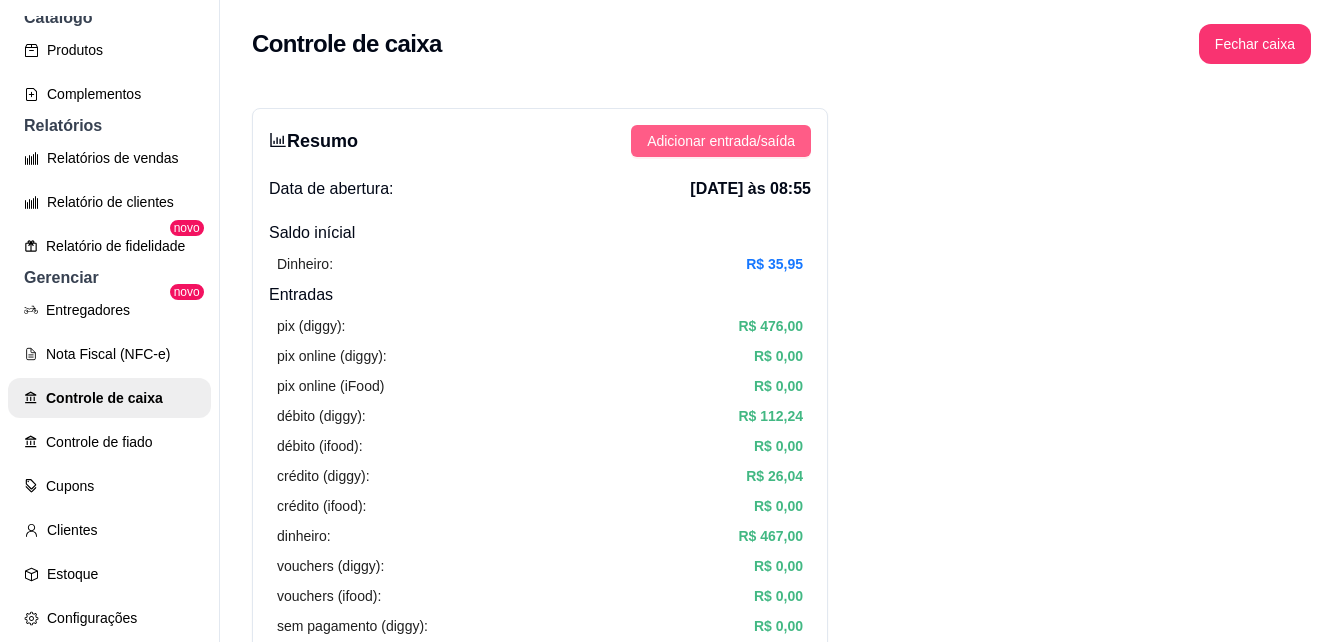 click on "Adicionar entrada/saída" at bounding box center [721, 141] 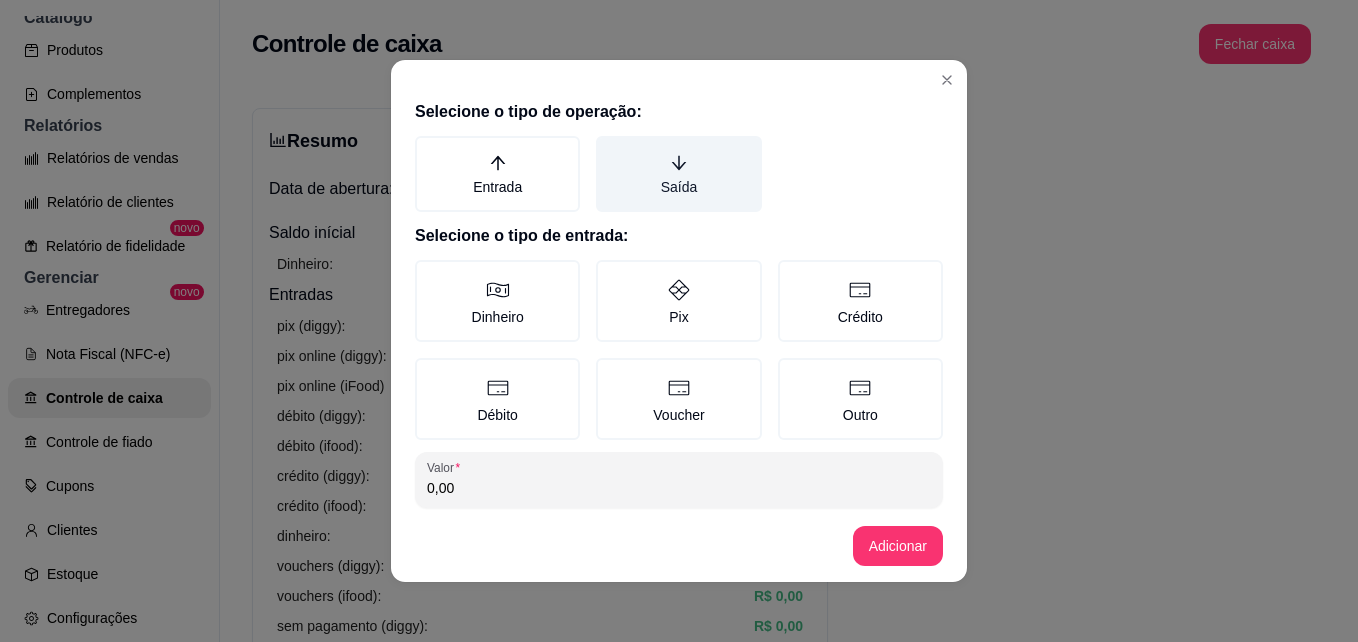 click on "Saída" at bounding box center [678, 174] 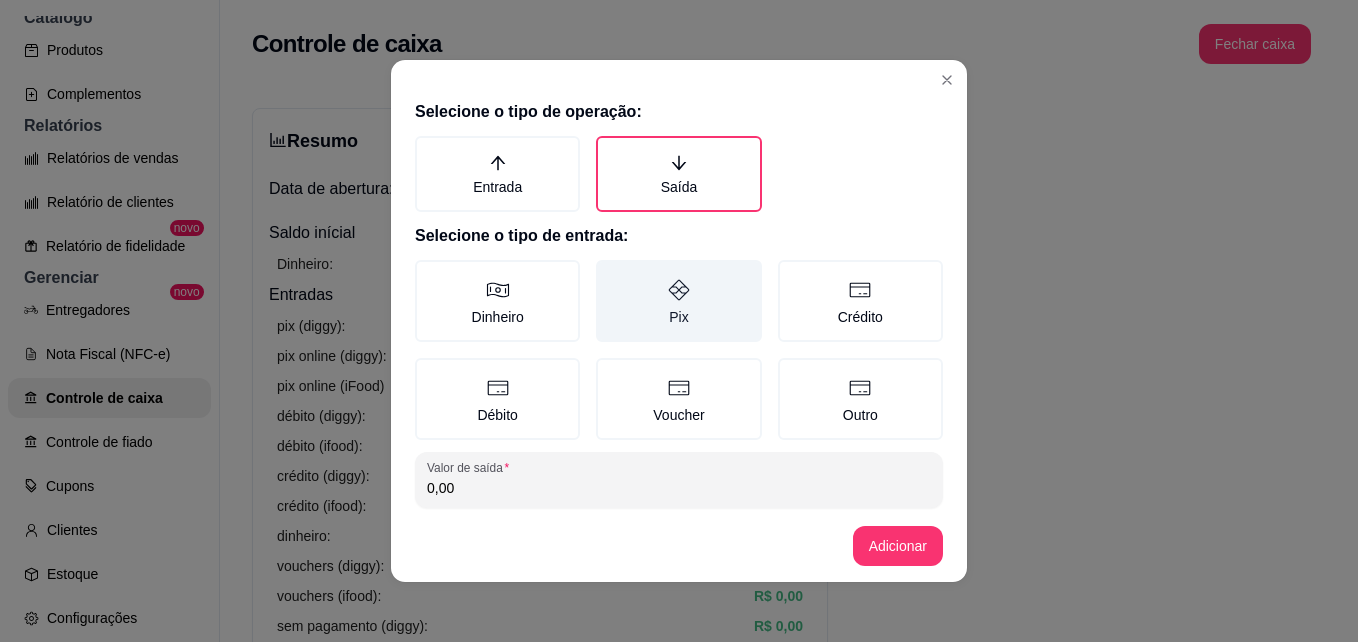 click on "Pix" at bounding box center (678, 301) 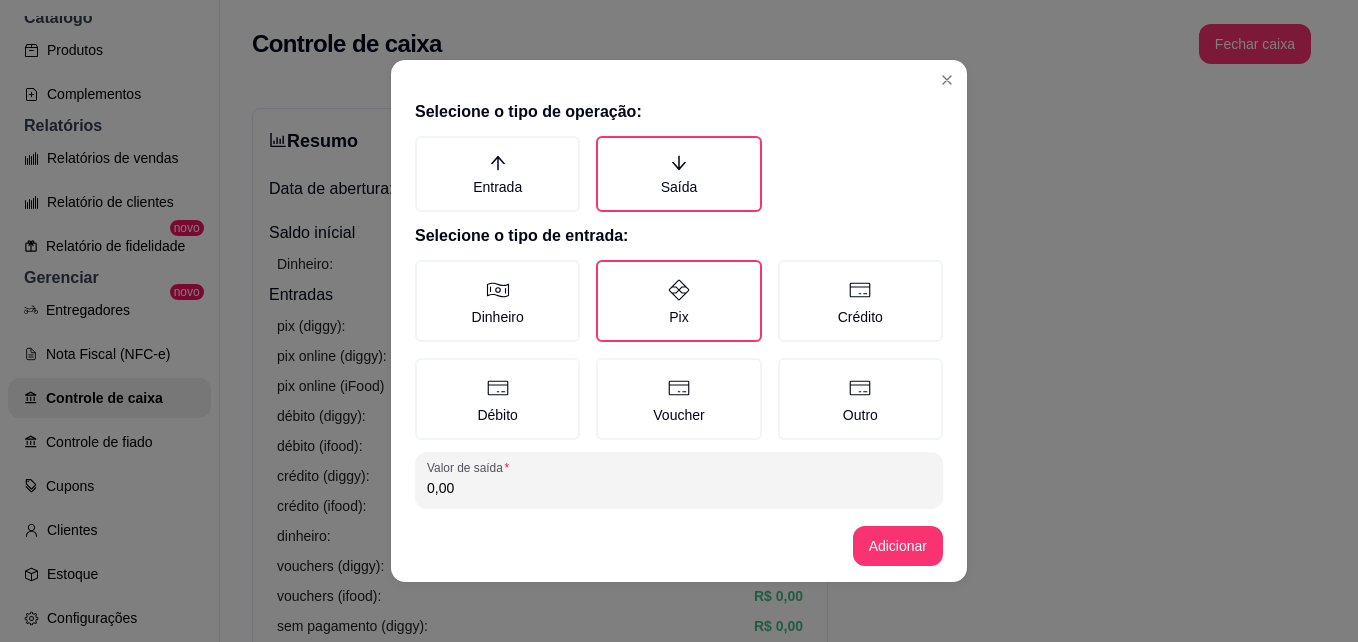 click on "0,00" at bounding box center (679, 488) 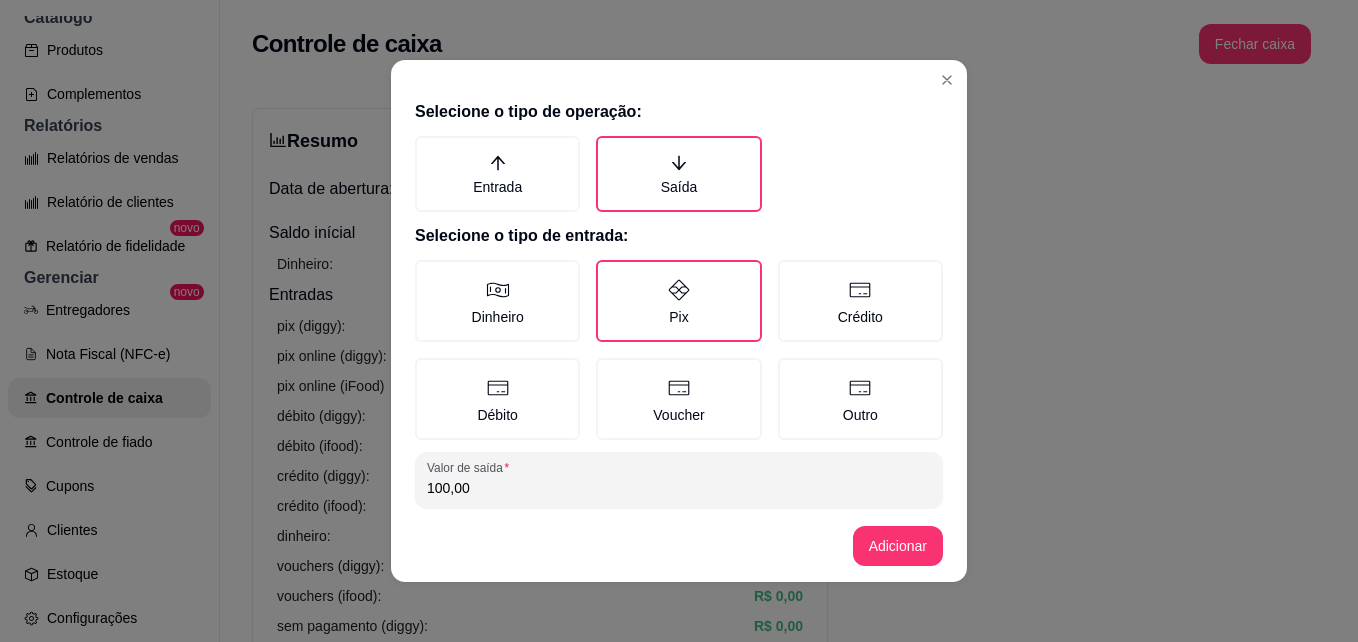 type on "100,00" 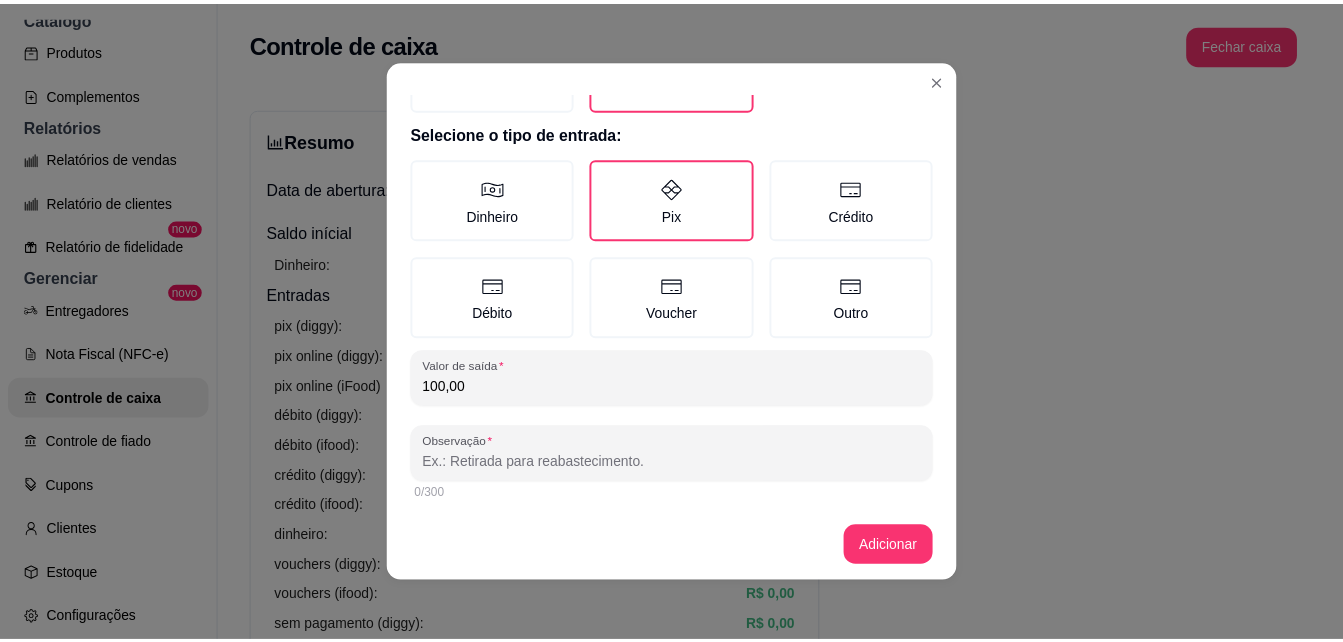 scroll, scrollTop: 106, scrollLeft: 0, axis: vertical 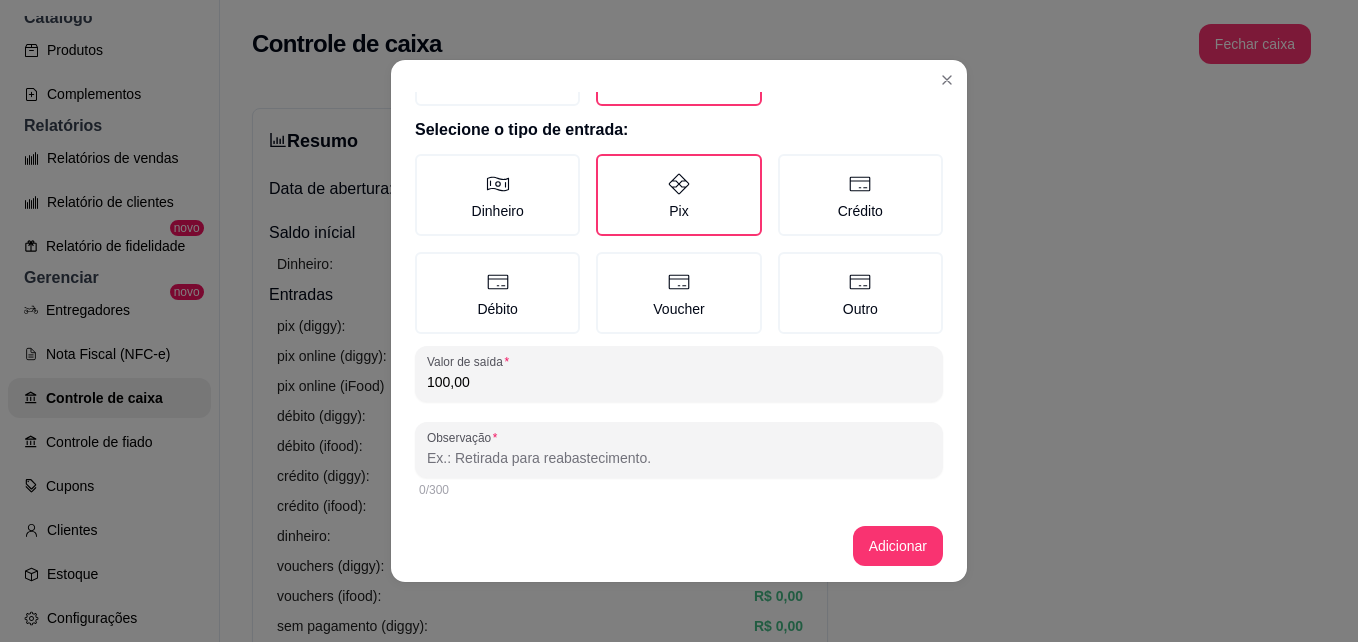 click on "Observação" at bounding box center (679, 458) 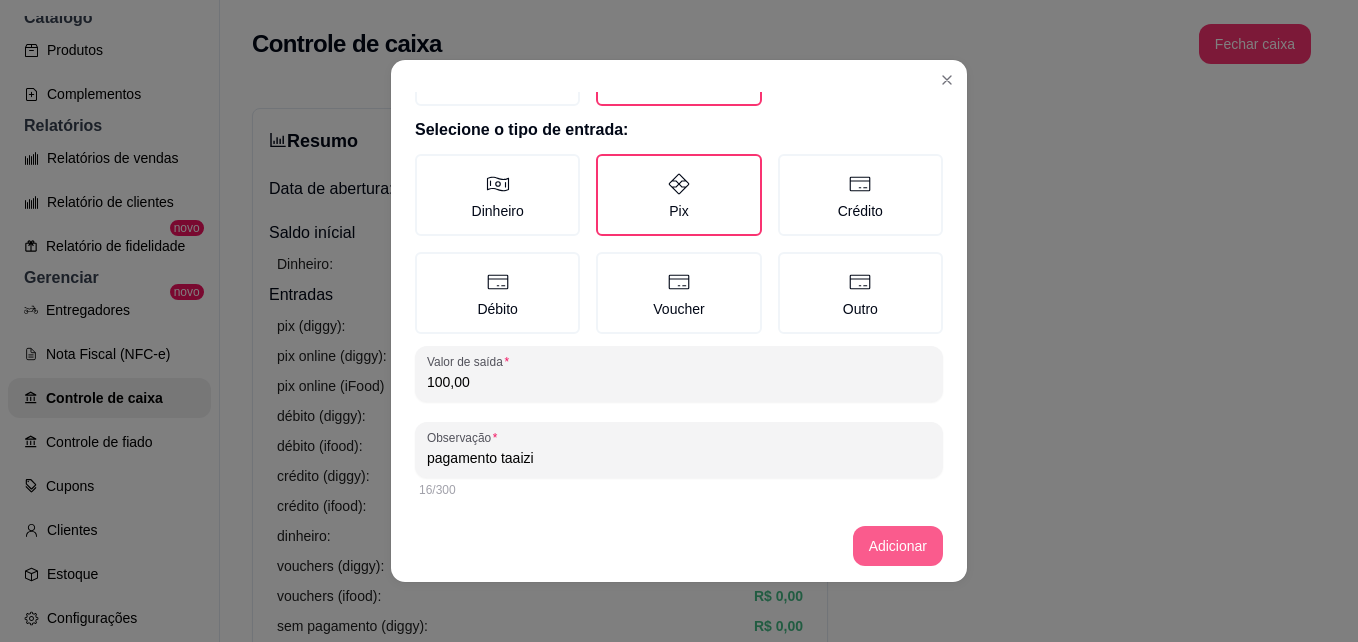 type on "pagamento taaizi" 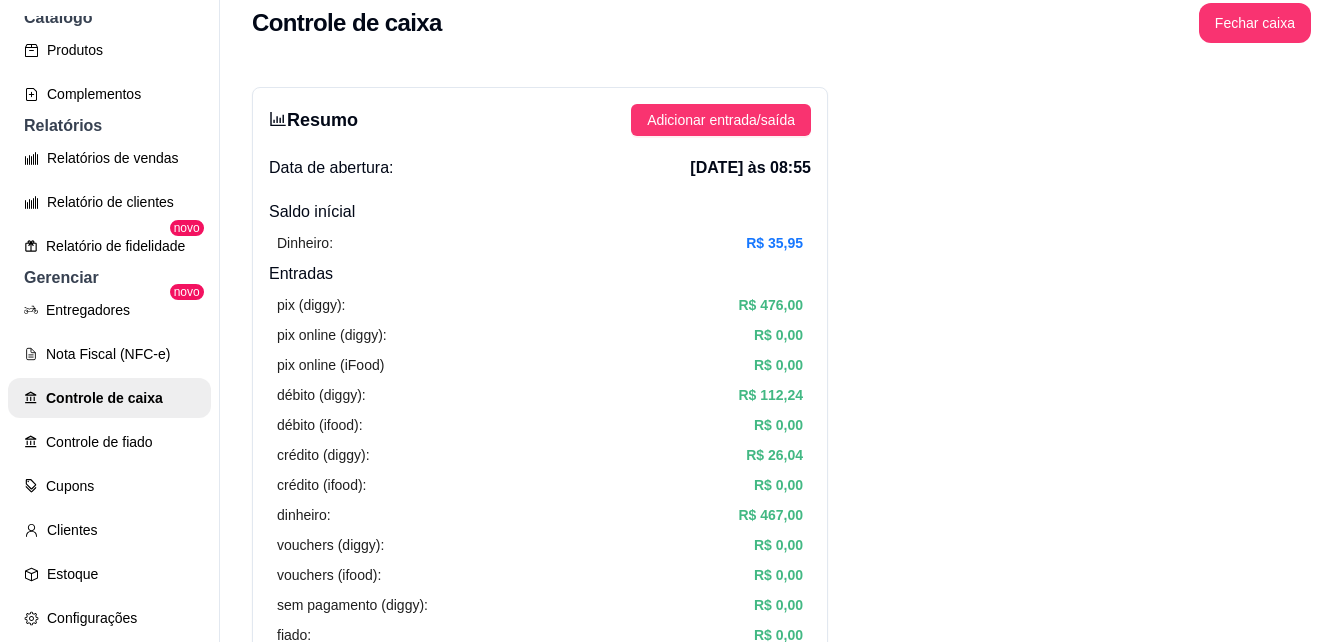 scroll, scrollTop: 0, scrollLeft: 0, axis: both 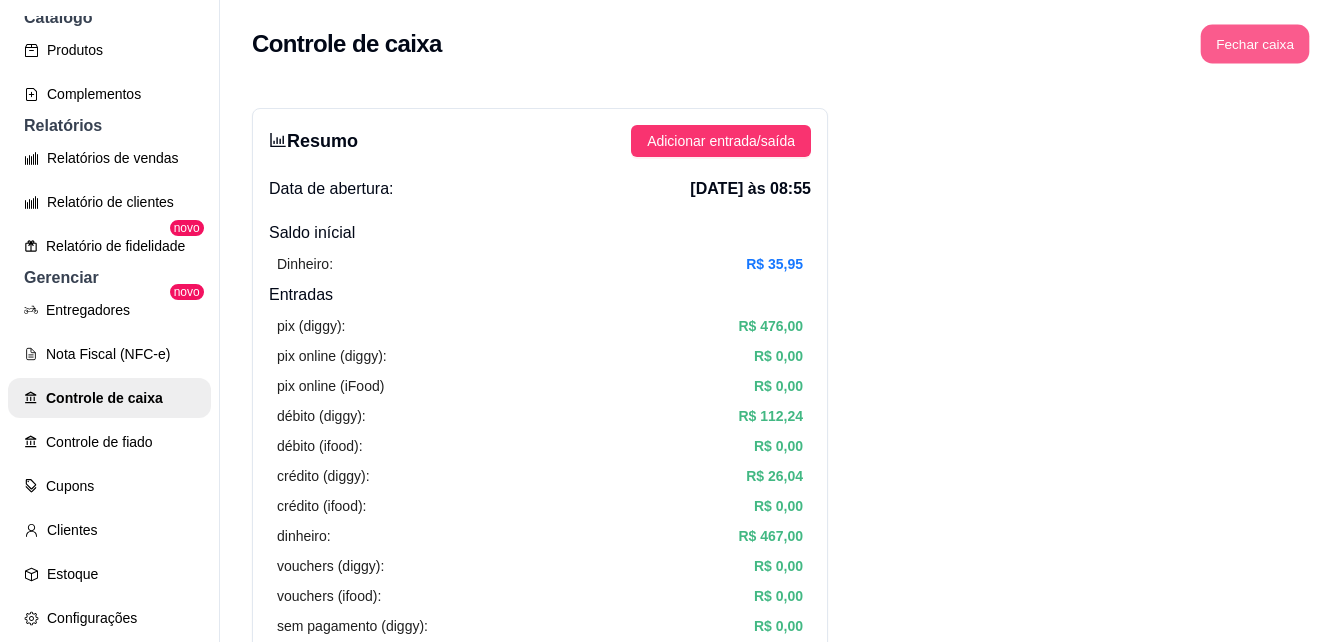 click on "Fechar caixa" at bounding box center [1255, 44] 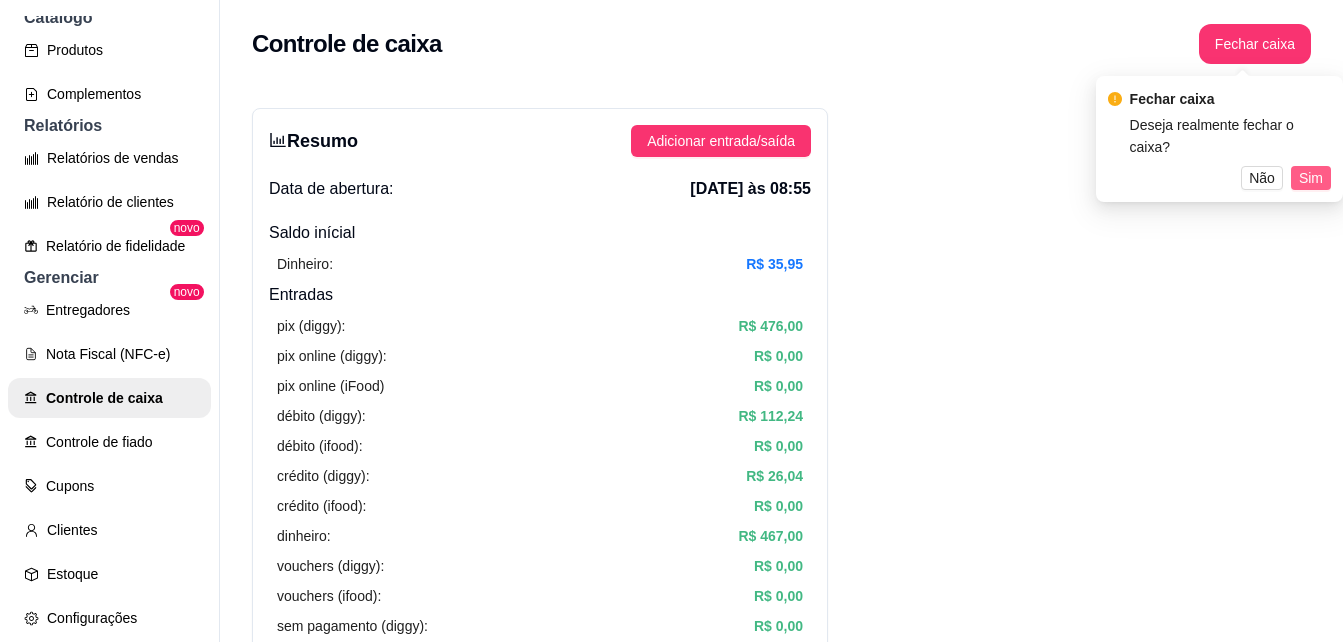 click on "Sim" at bounding box center [1311, 178] 